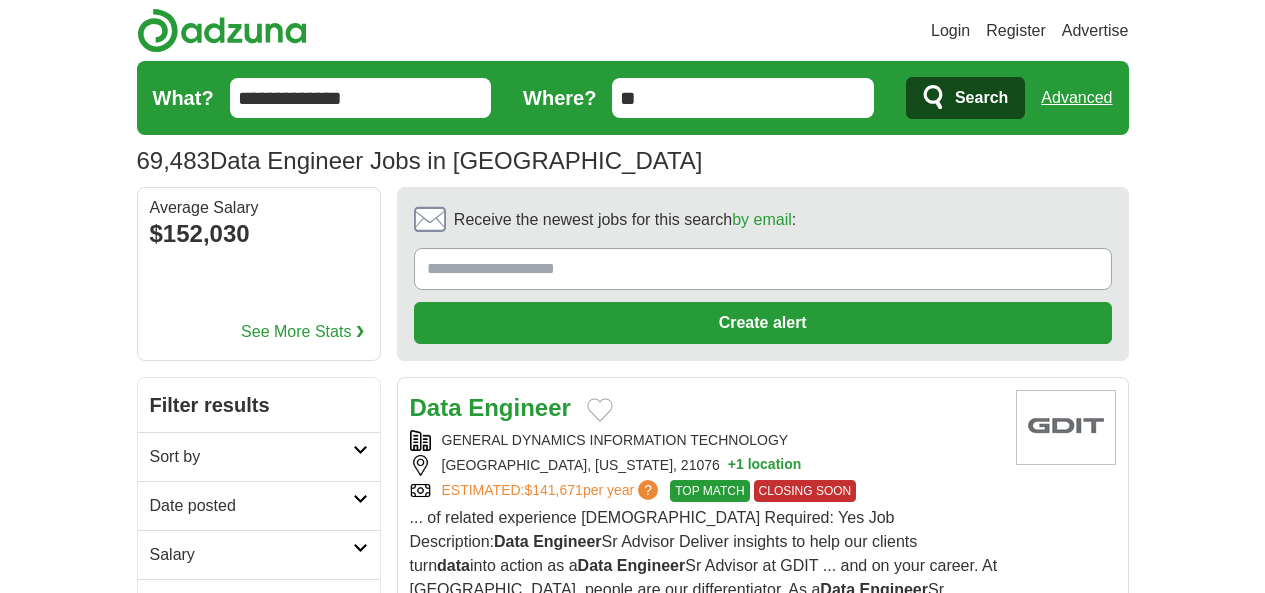 scroll, scrollTop: 0, scrollLeft: 0, axis: both 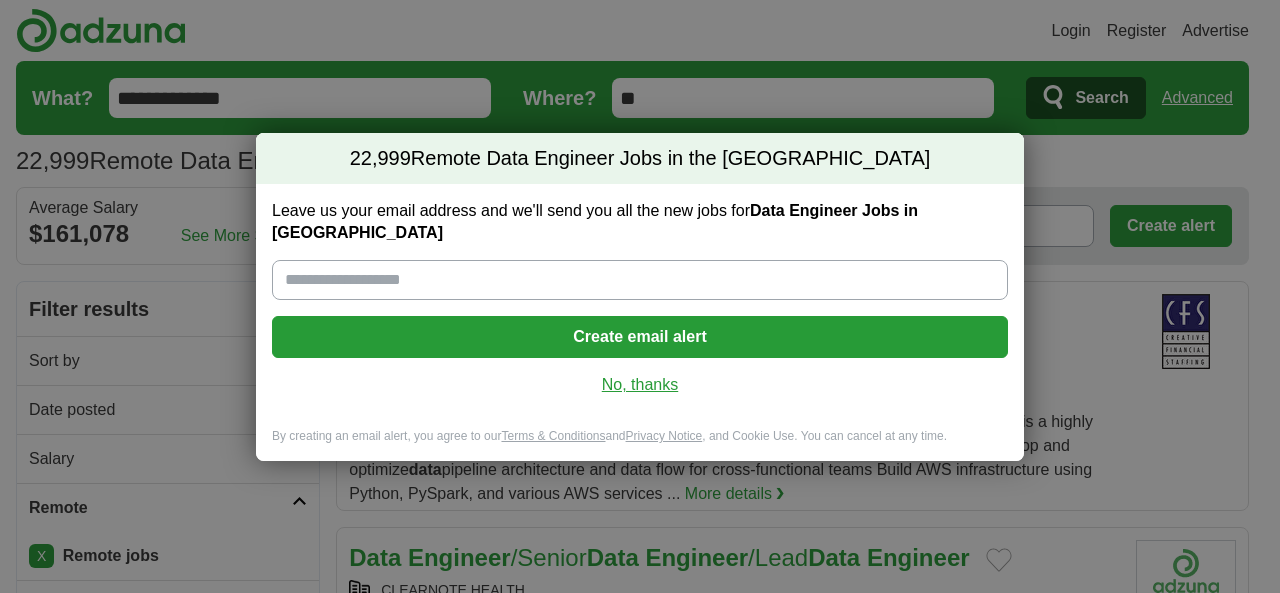 click on "No, thanks" at bounding box center (640, 385) 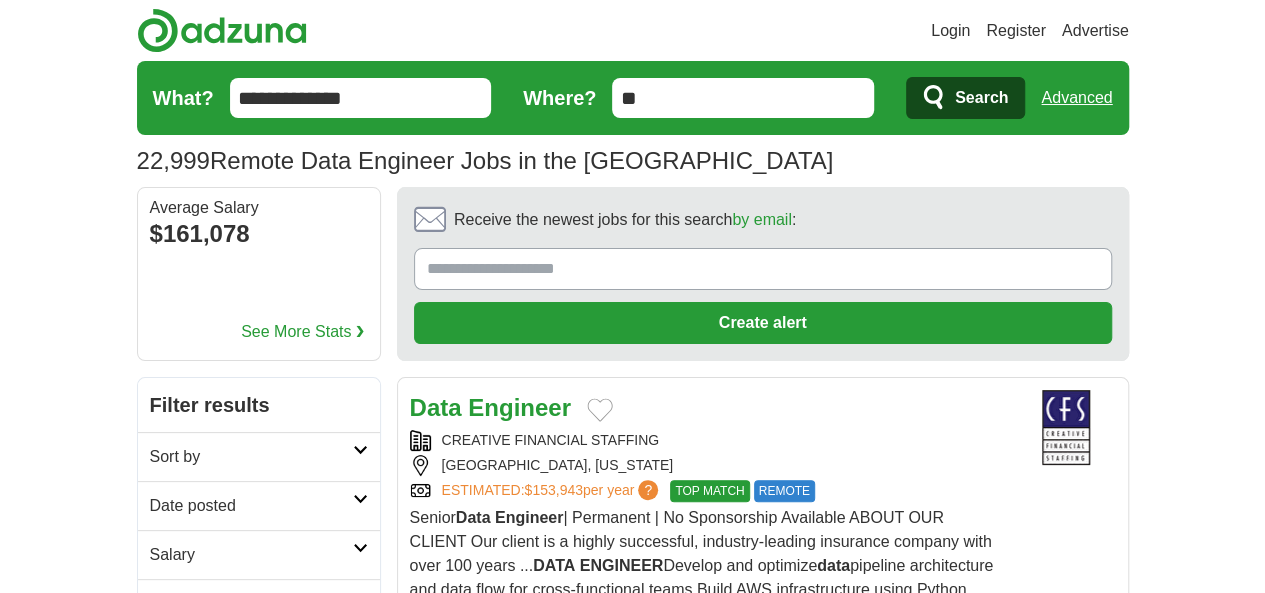 click on "Date posted" at bounding box center (259, 505) 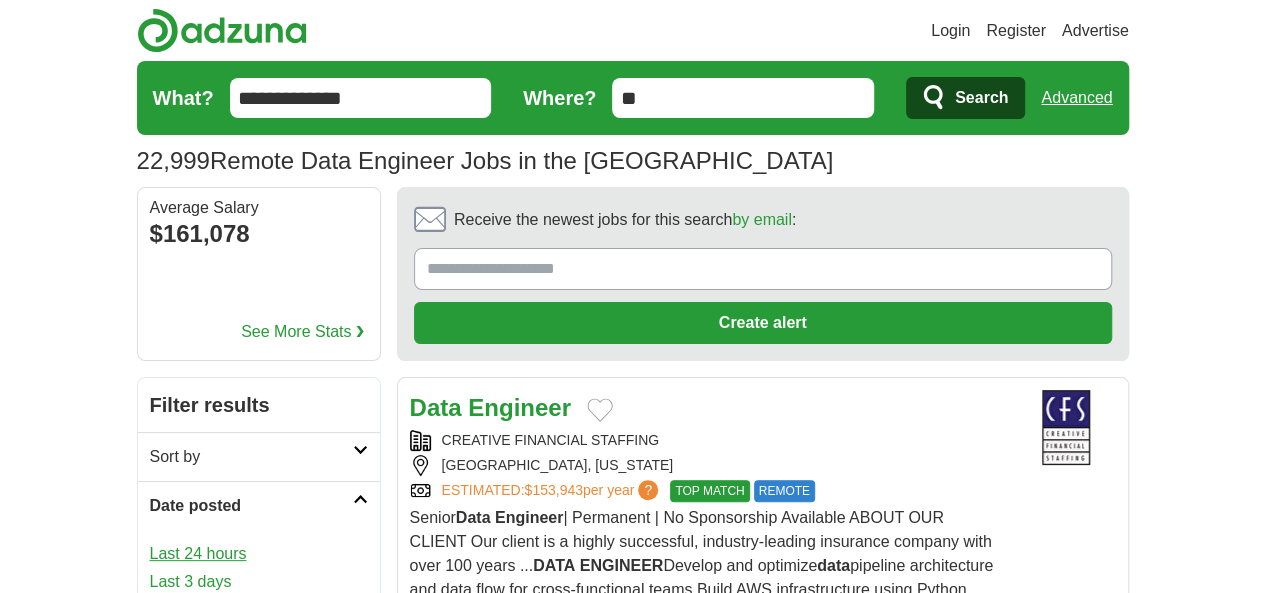 click on "Last 24 hours" at bounding box center [259, 554] 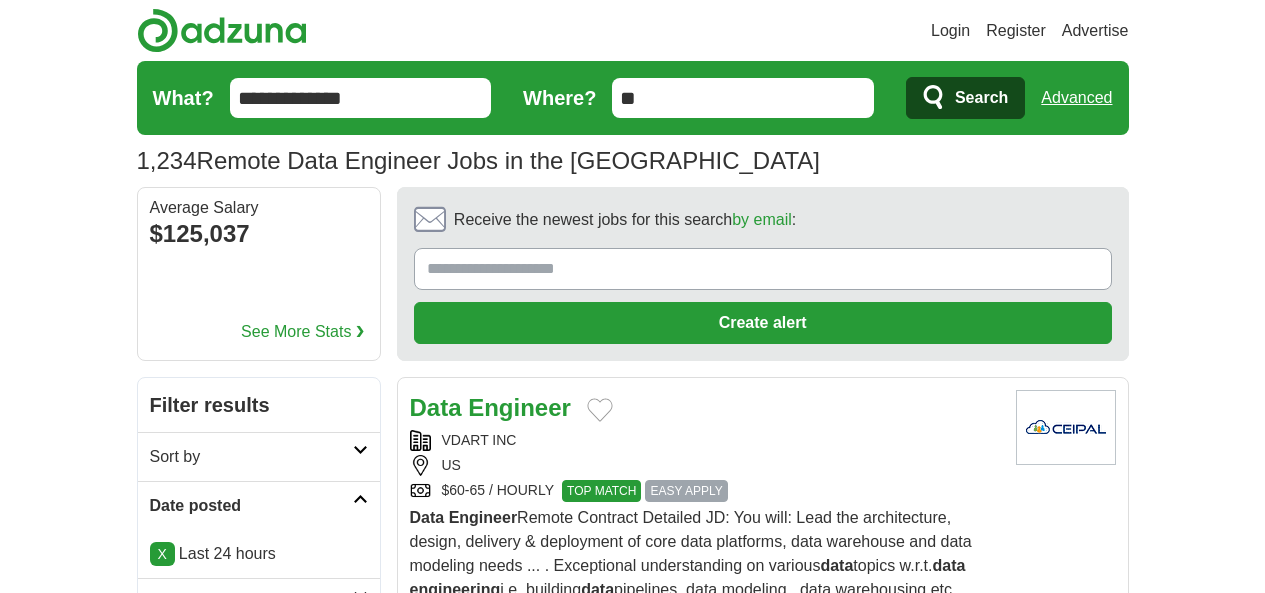 scroll, scrollTop: 0, scrollLeft: 0, axis: both 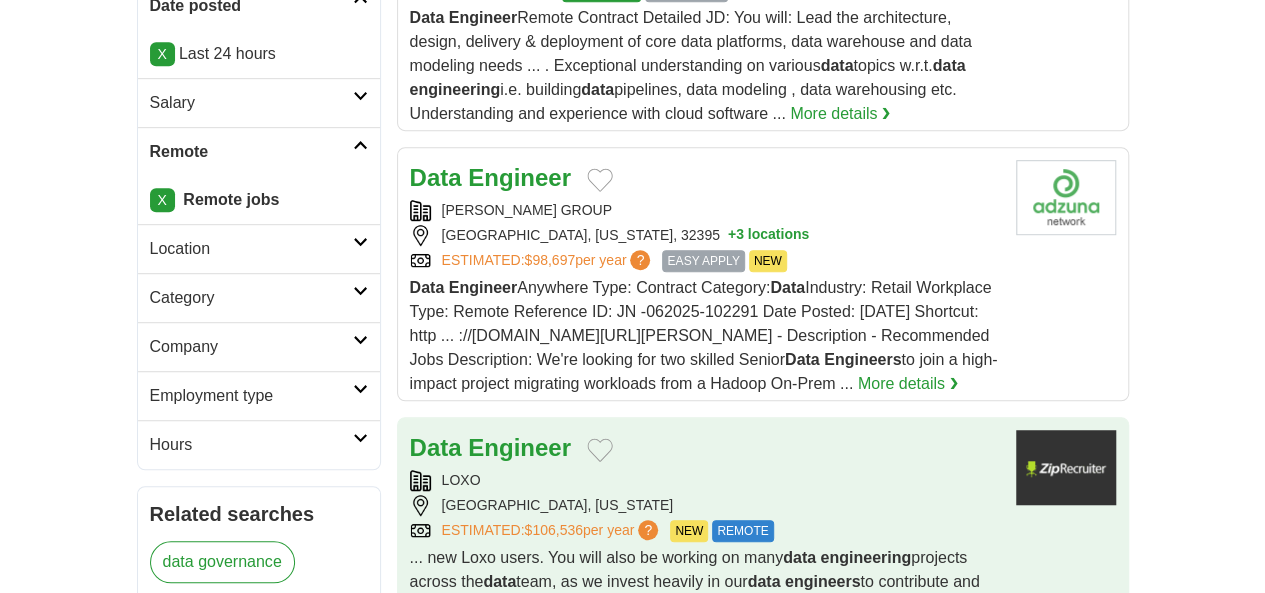 click on "Data   Engineer" at bounding box center [705, 448] 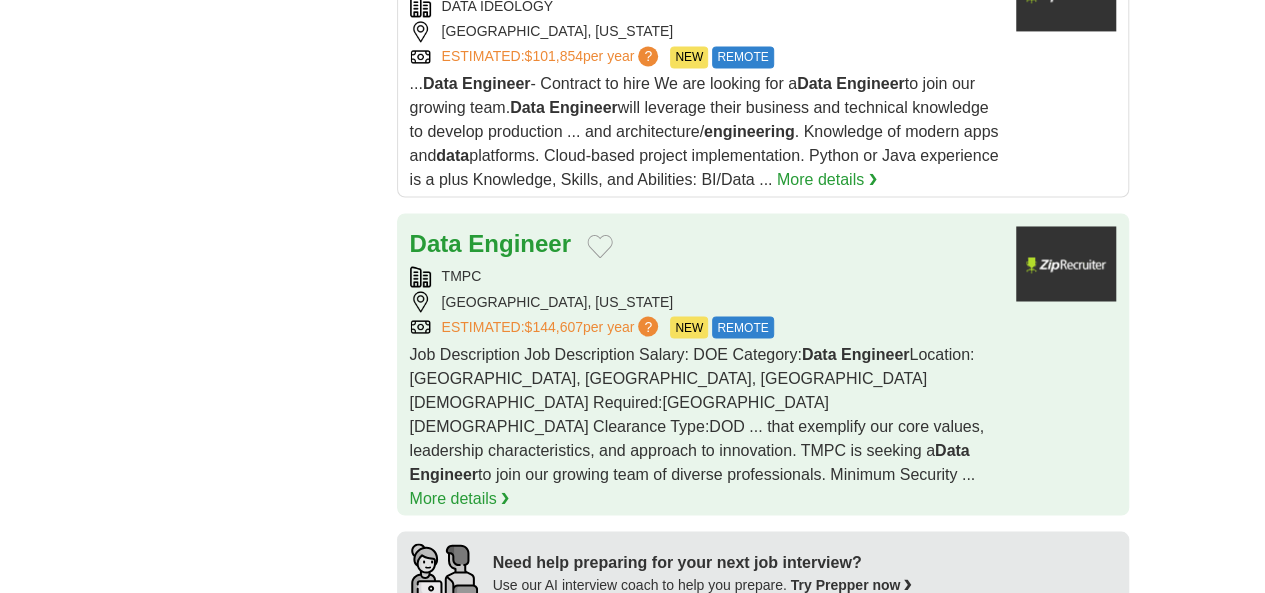 scroll, scrollTop: 1600, scrollLeft: 0, axis: vertical 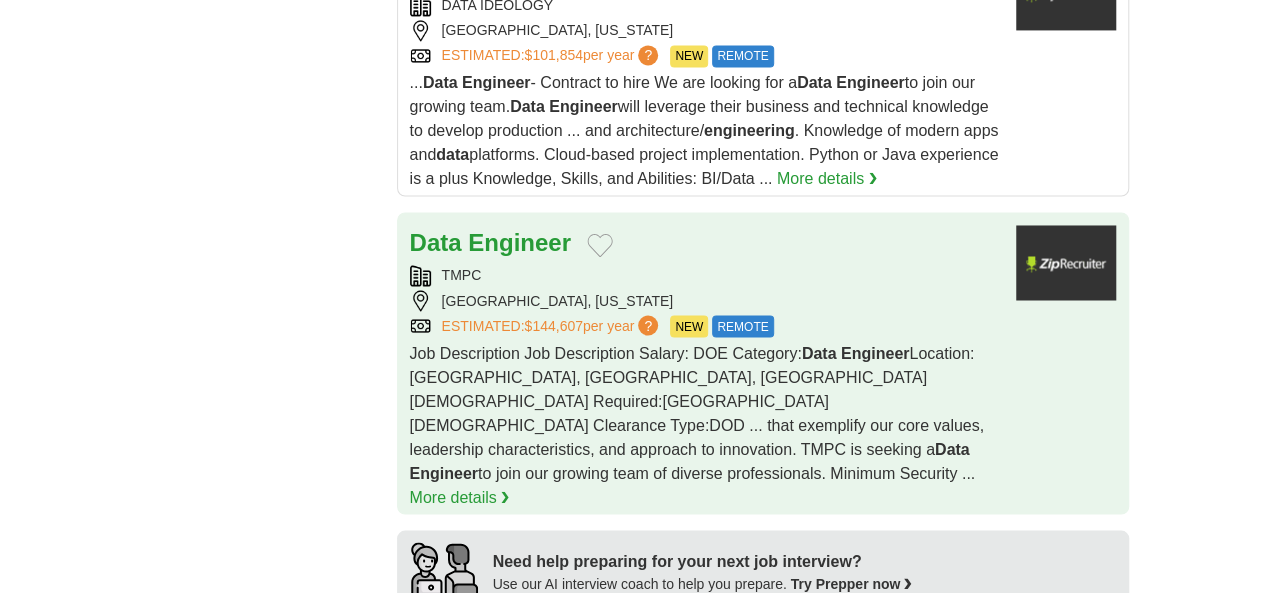 click on "TMPC" at bounding box center [705, 275] 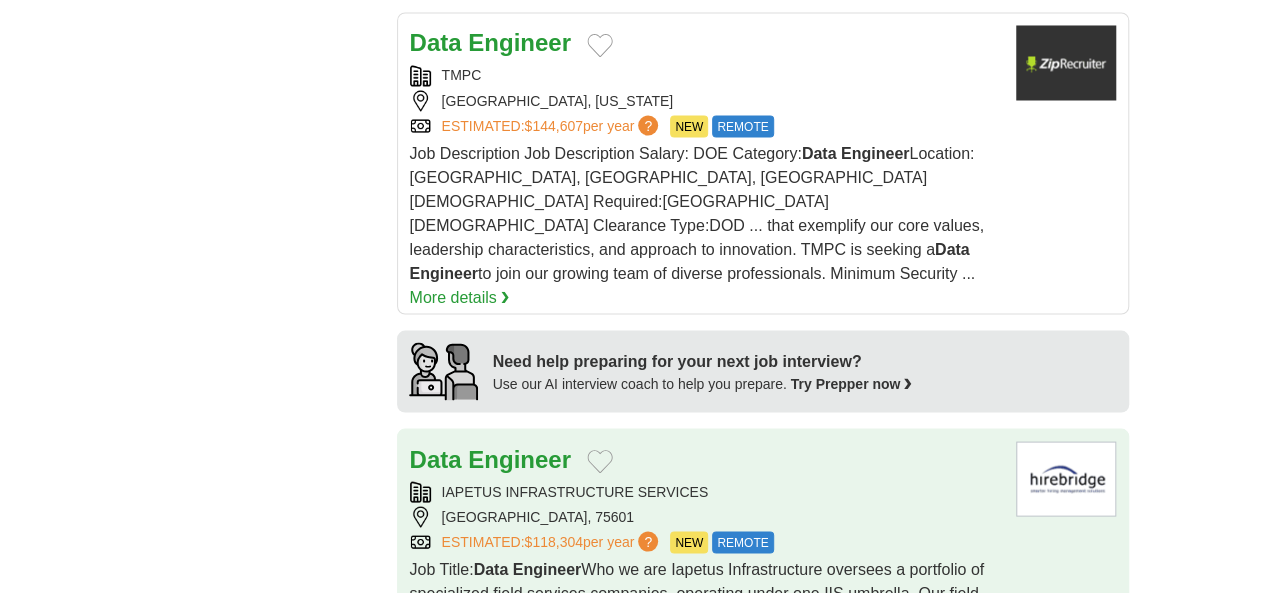 scroll, scrollTop: 2100, scrollLeft: 0, axis: vertical 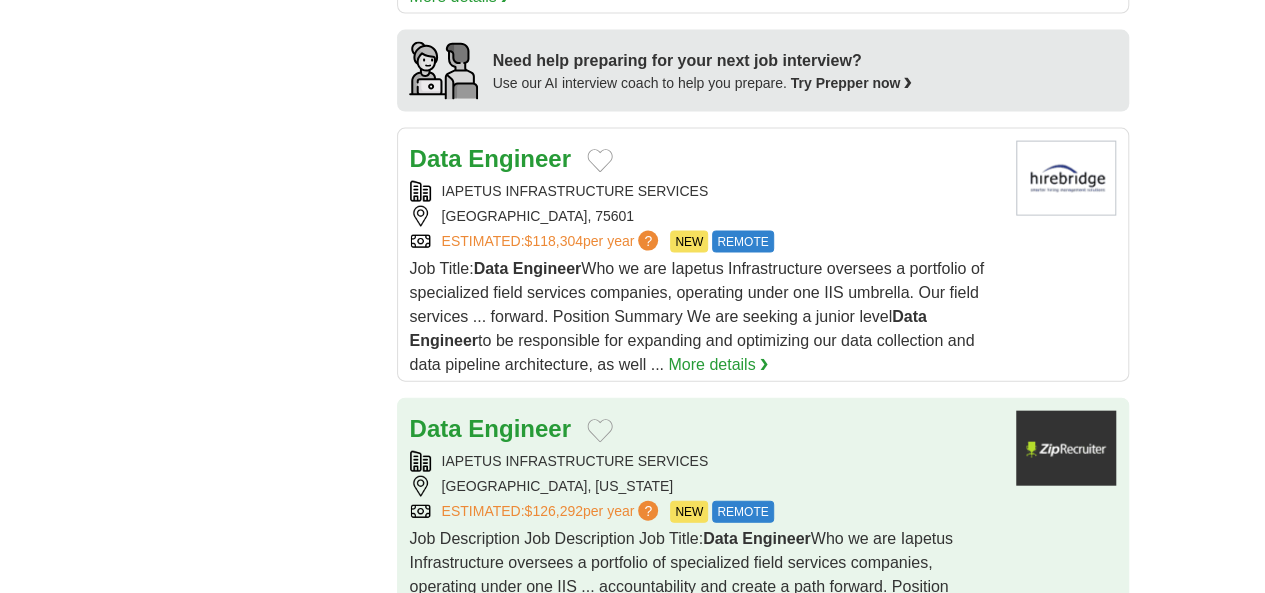 click on "Data   Engineer" at bounding box center [705, 429] 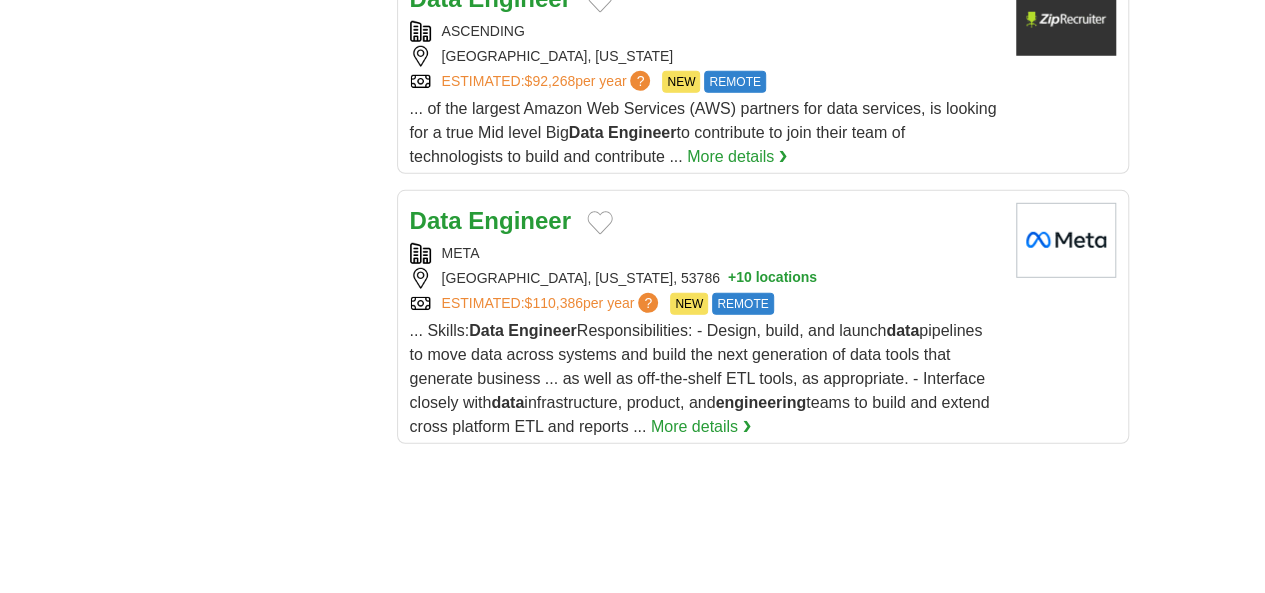 scroll, scrollTop: 3200, scrollLeft: 0, axis: vertical 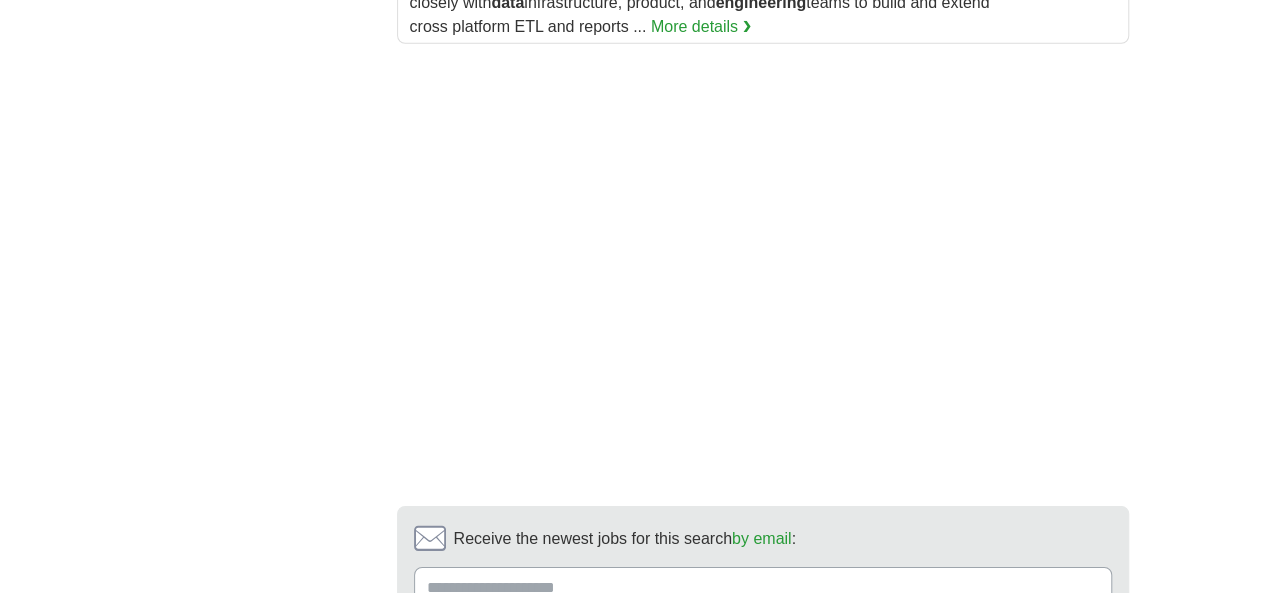 click on "2" at bounding box center [607, 746] 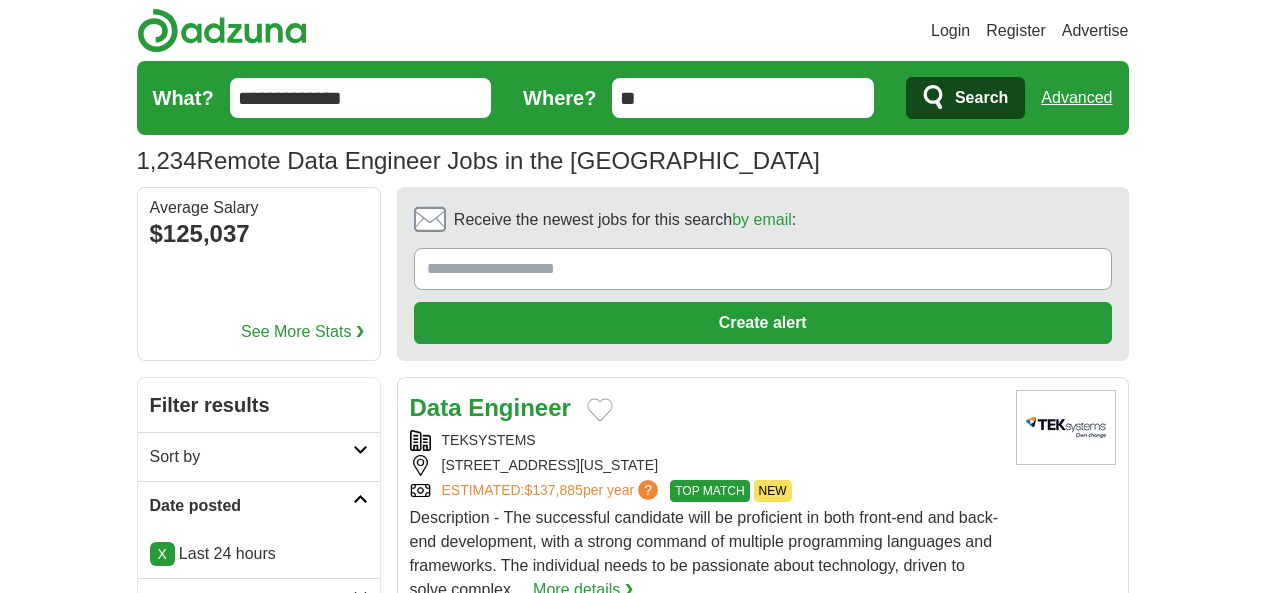 scroll, scrollTop: 0, scrollLeft: 0, axis: both 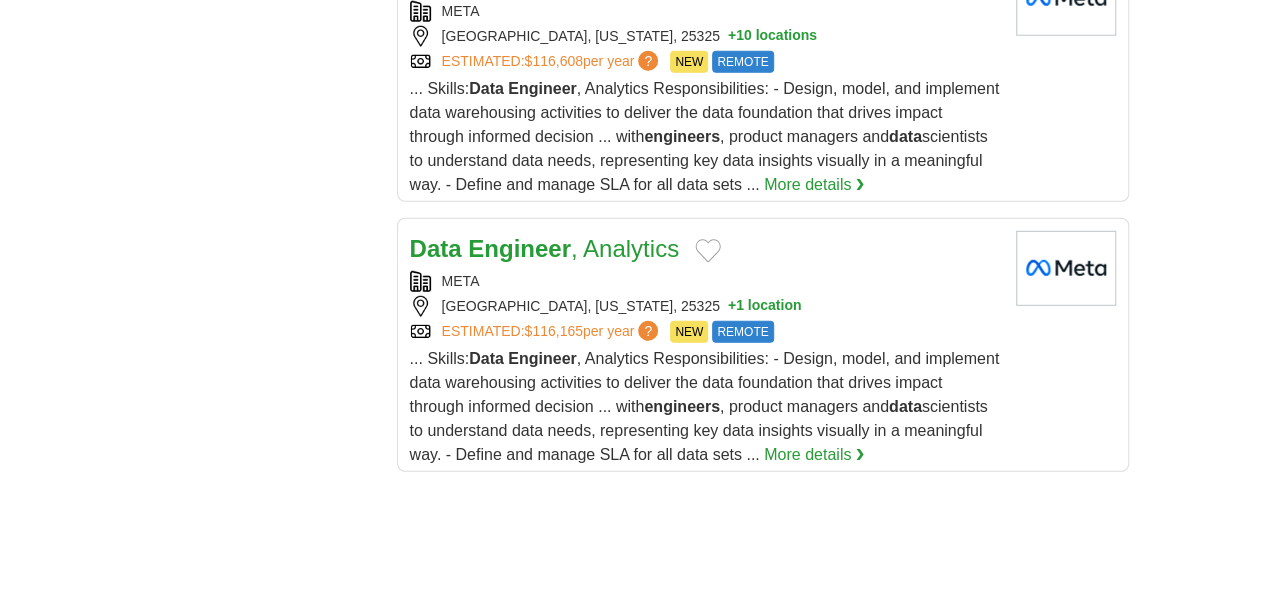 click on "3" at bounding box center (708, 924) 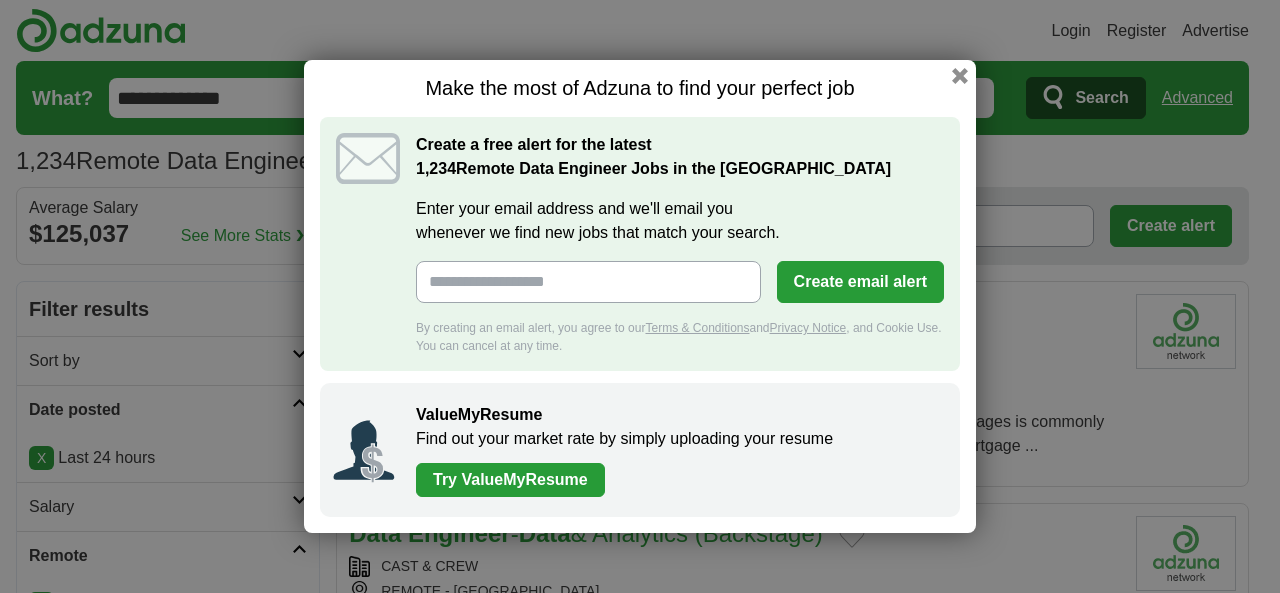 scroll, scrollTop: 0, scrollLeft: 0, axis: both 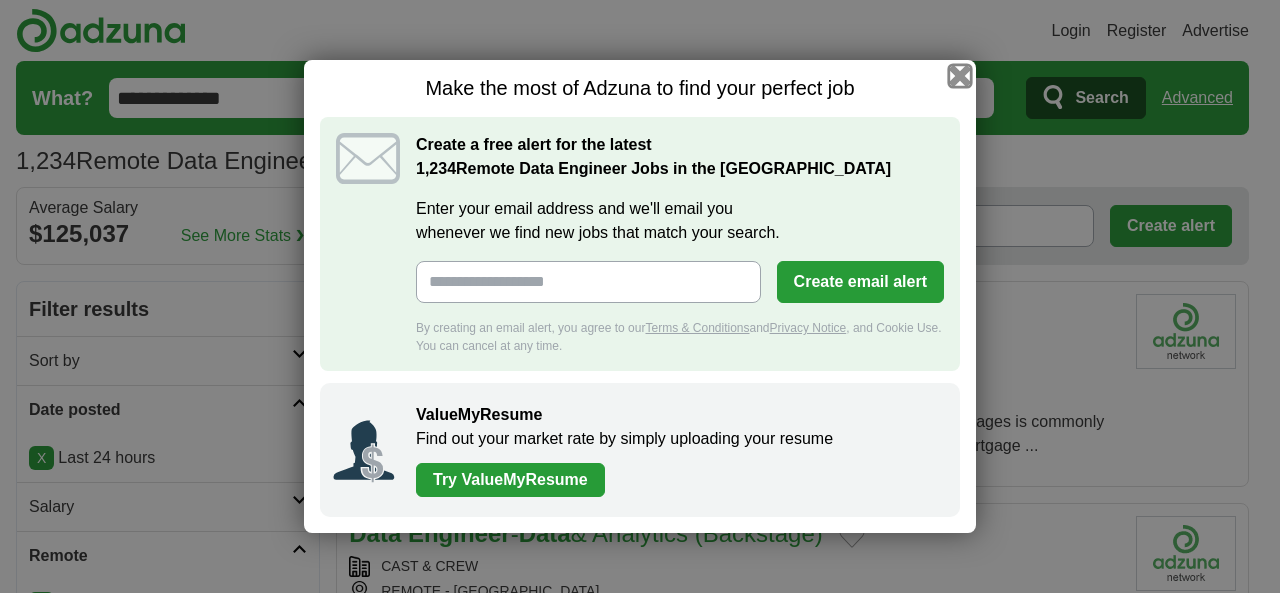 click at bounding box center (960, 76) 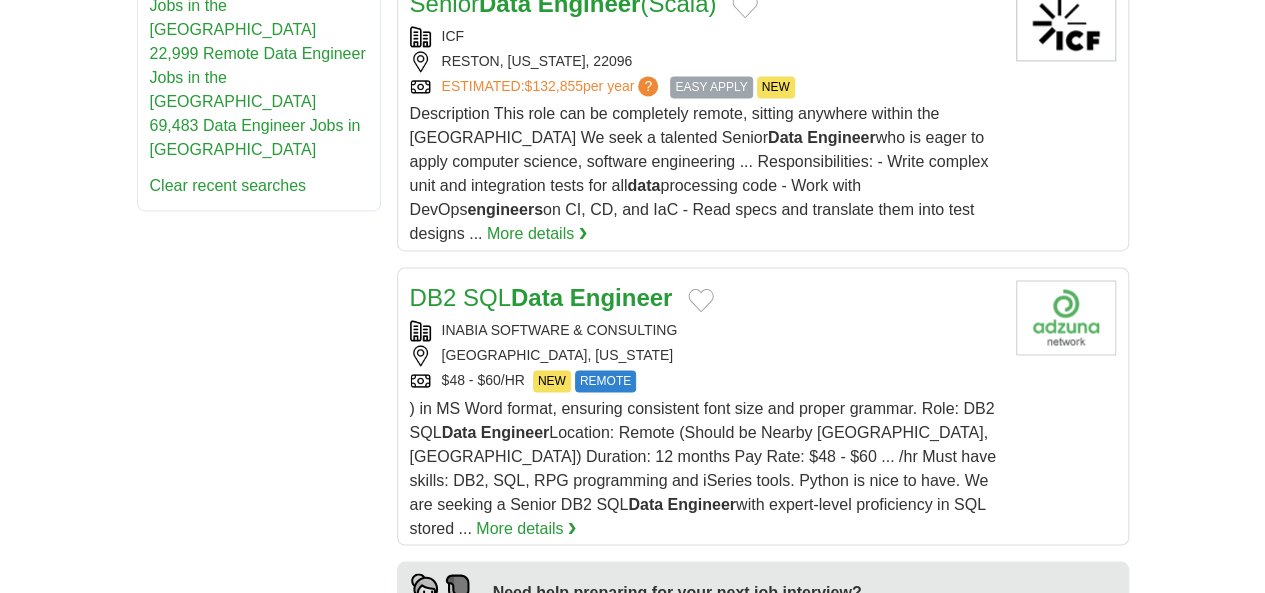 scroll, scrollTop: 1500, scrollLeft: 0, axis: vertical 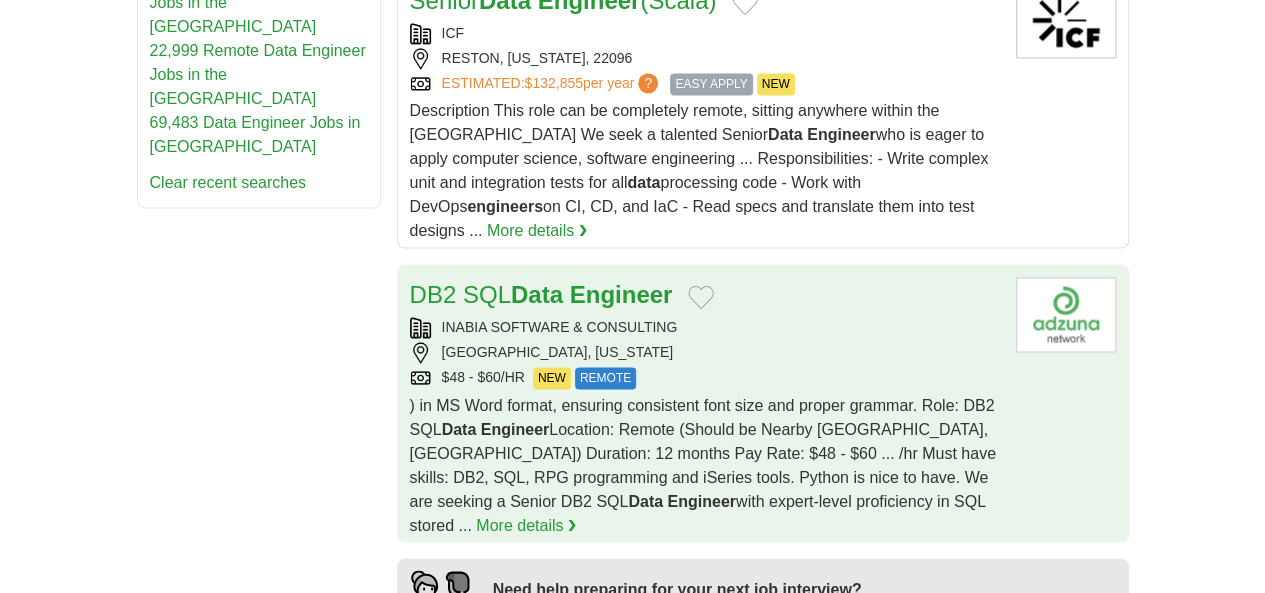 click on "HOUSTON, TEXAS" at bounding box center (705, 352) 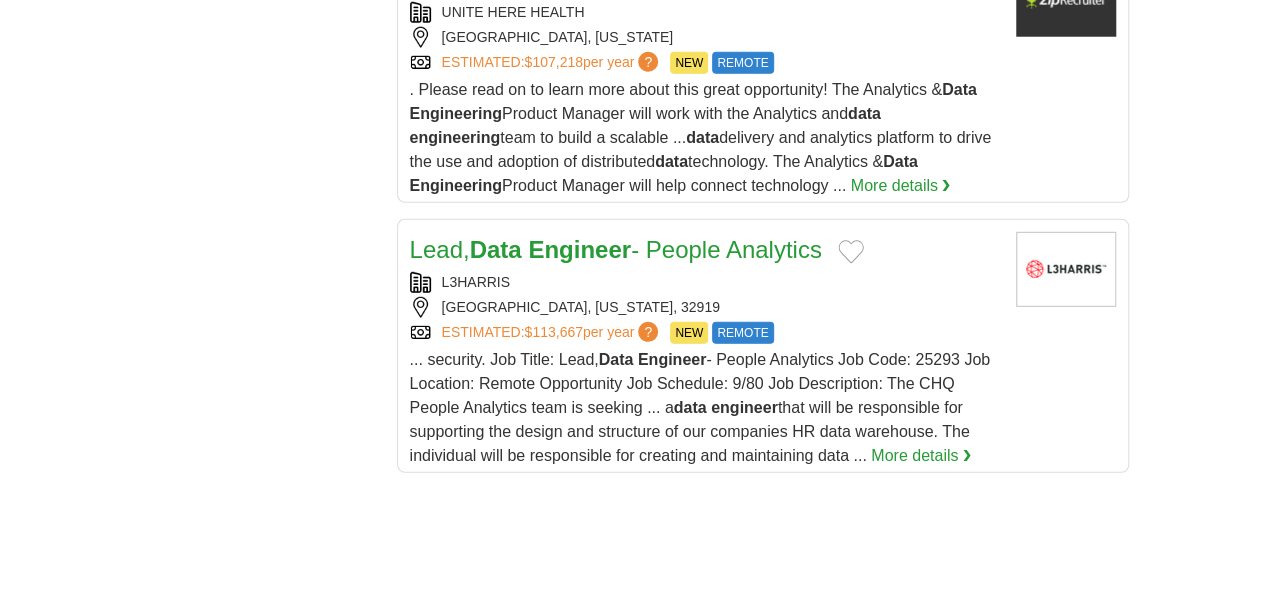 scroll, scrollTop: 2800, scrollLeft: 0, axis: vertical 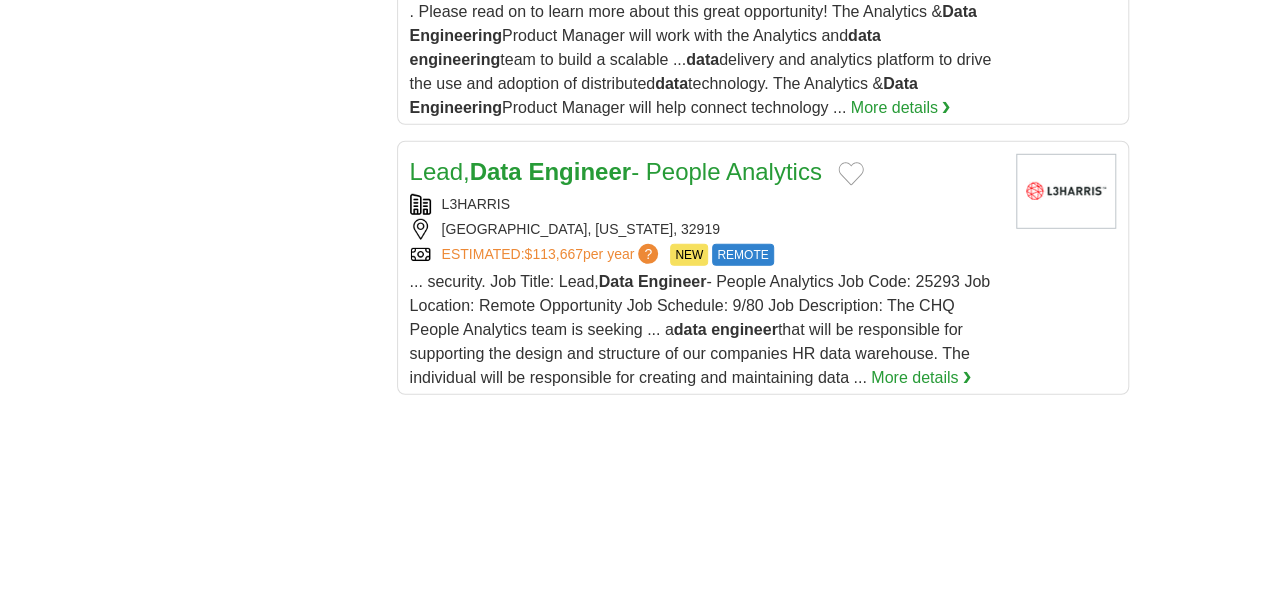 click on "4" at bounding box center (755, 847) 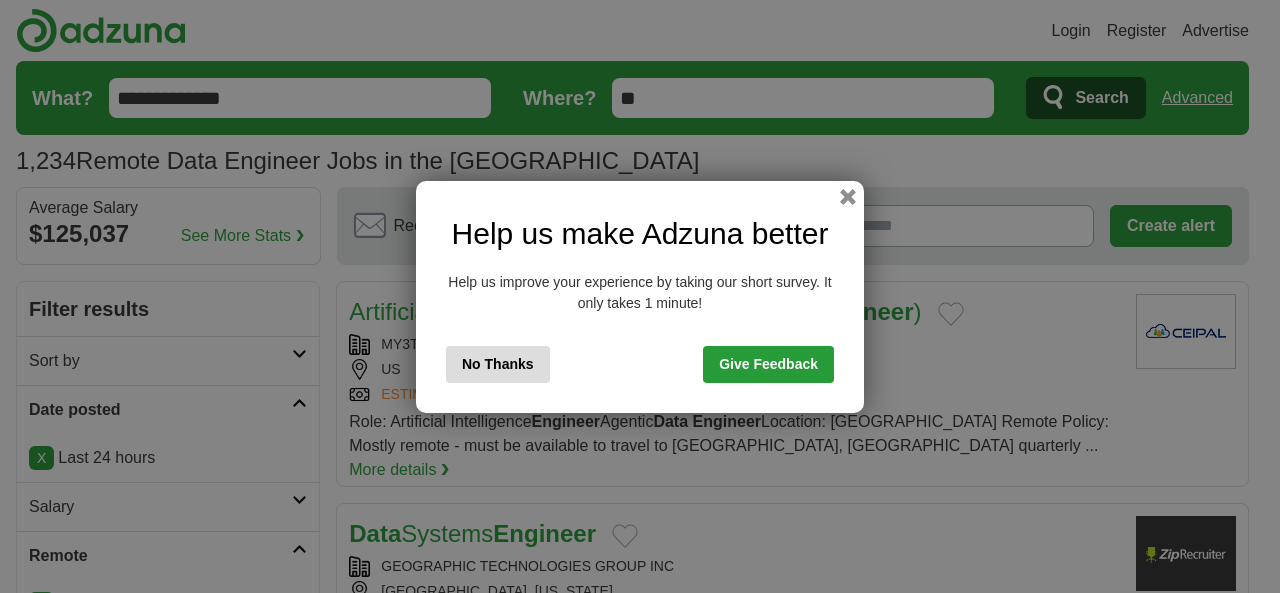 scroll, scrollTop: 0, scrollLeft: 0, axis: both 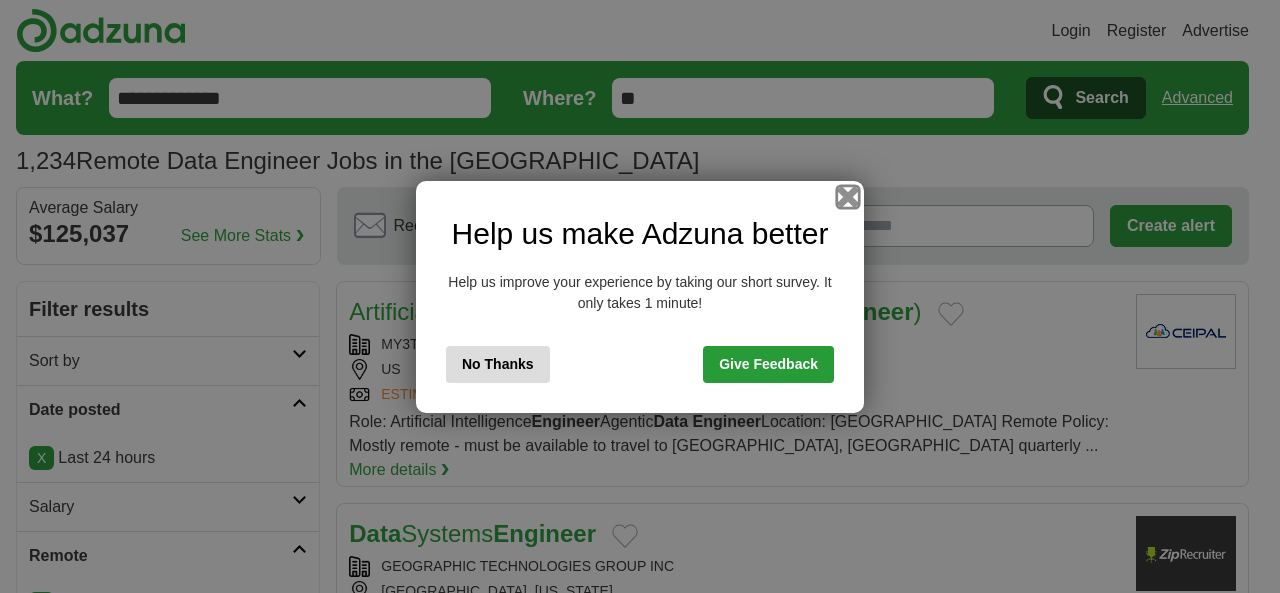 click at bounding box center (848, 196) 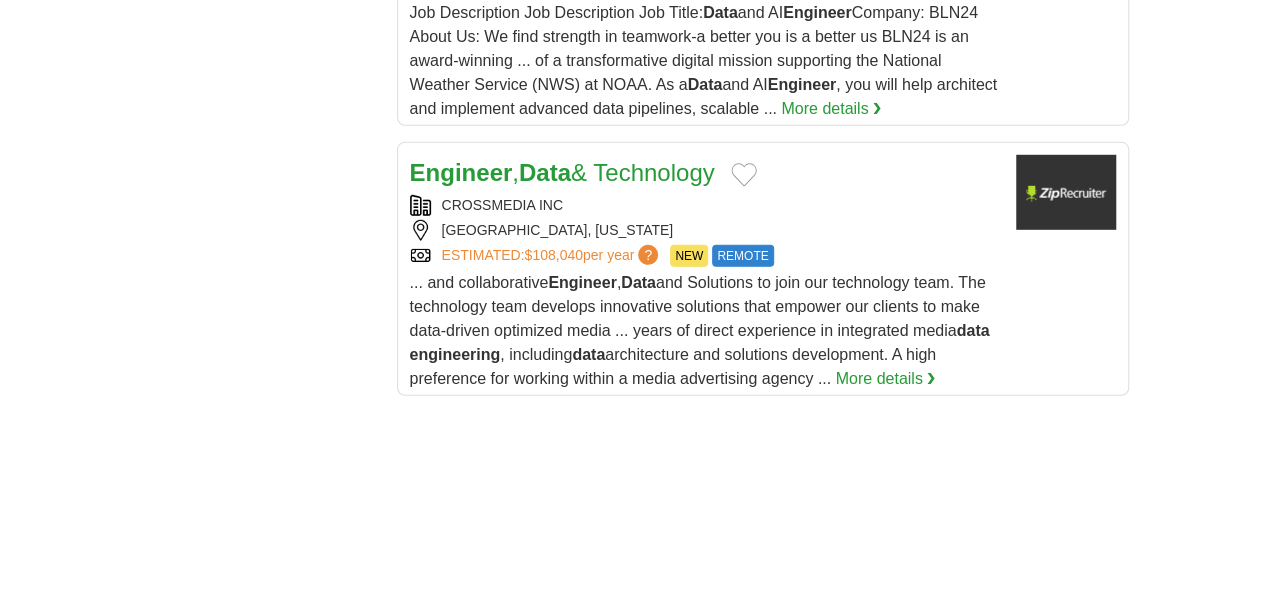 scroll, scrollTop: 2900, scrollLeft: 0, axis: vertical 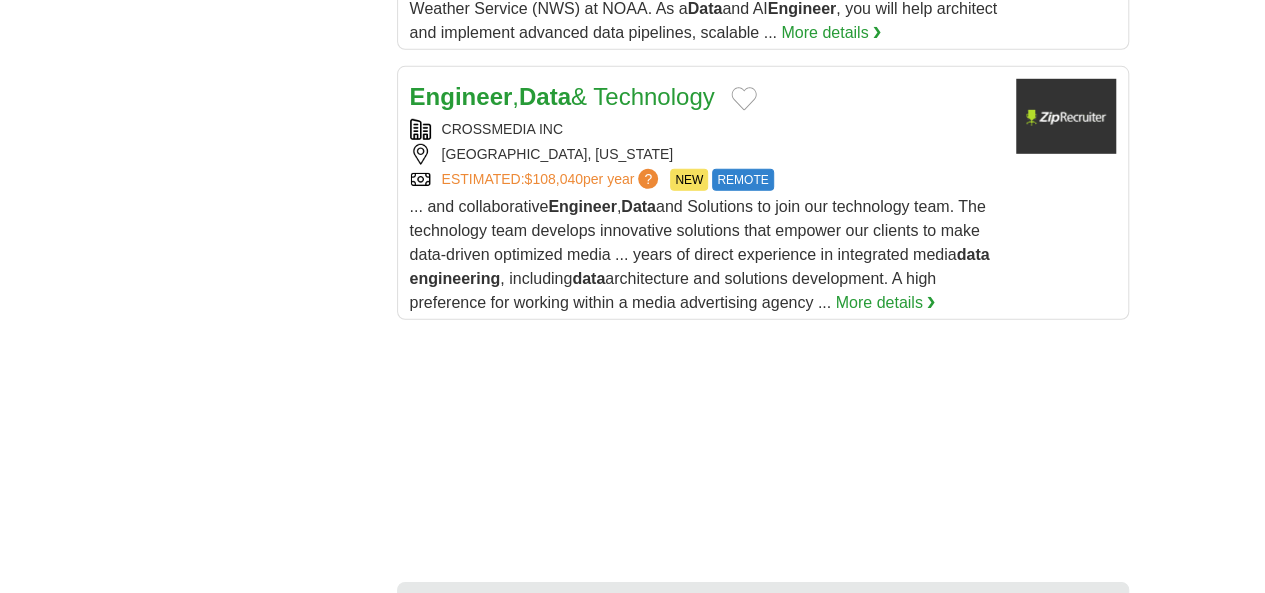 click on "5" at bounding box center (802, 822) 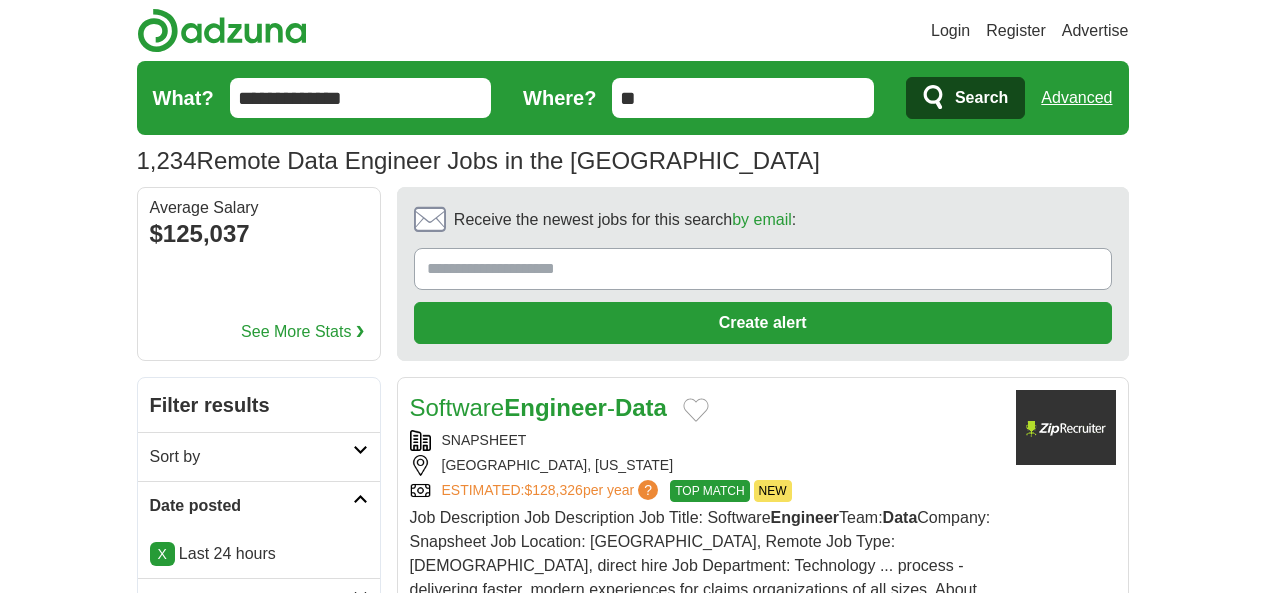 scroll, scrollTop: 0, scrollLeft: 0, axis: both 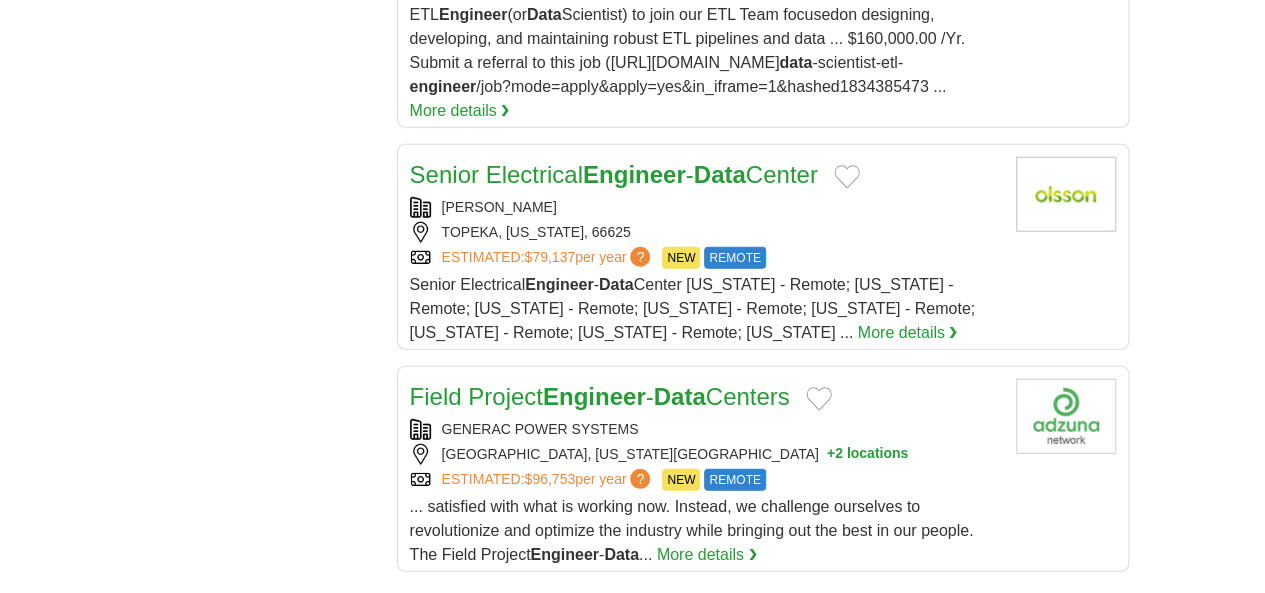 click on "6" at bounding box center (826, 1074) 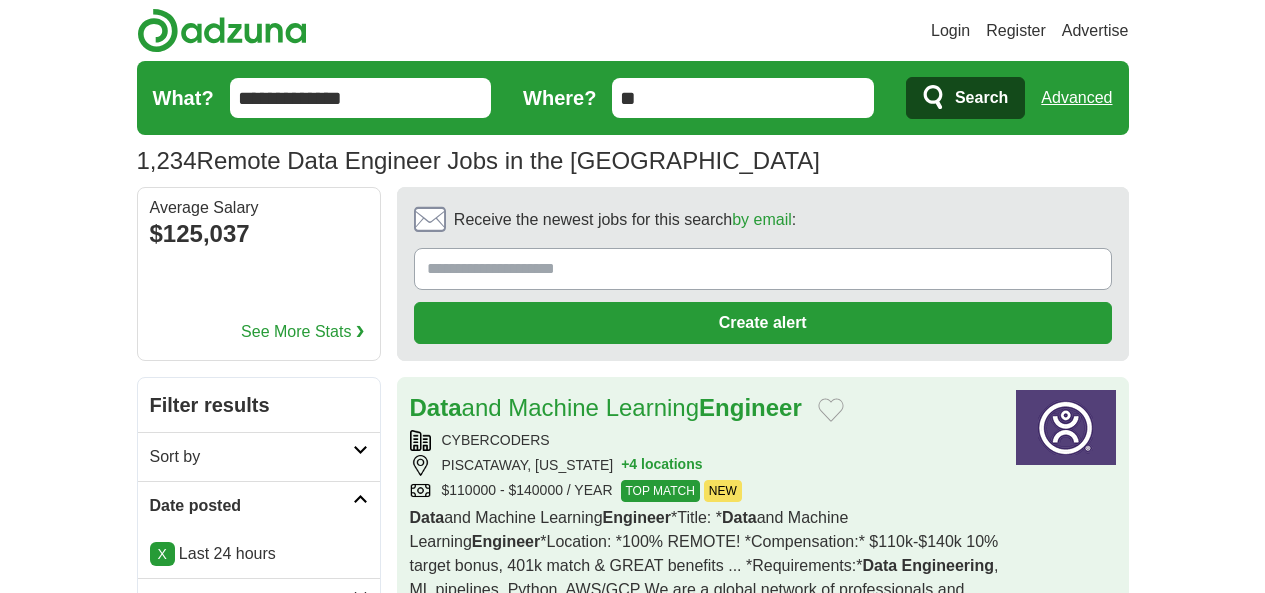 scroll, scrollTop: 0, scrollLeft: 0, axis: both 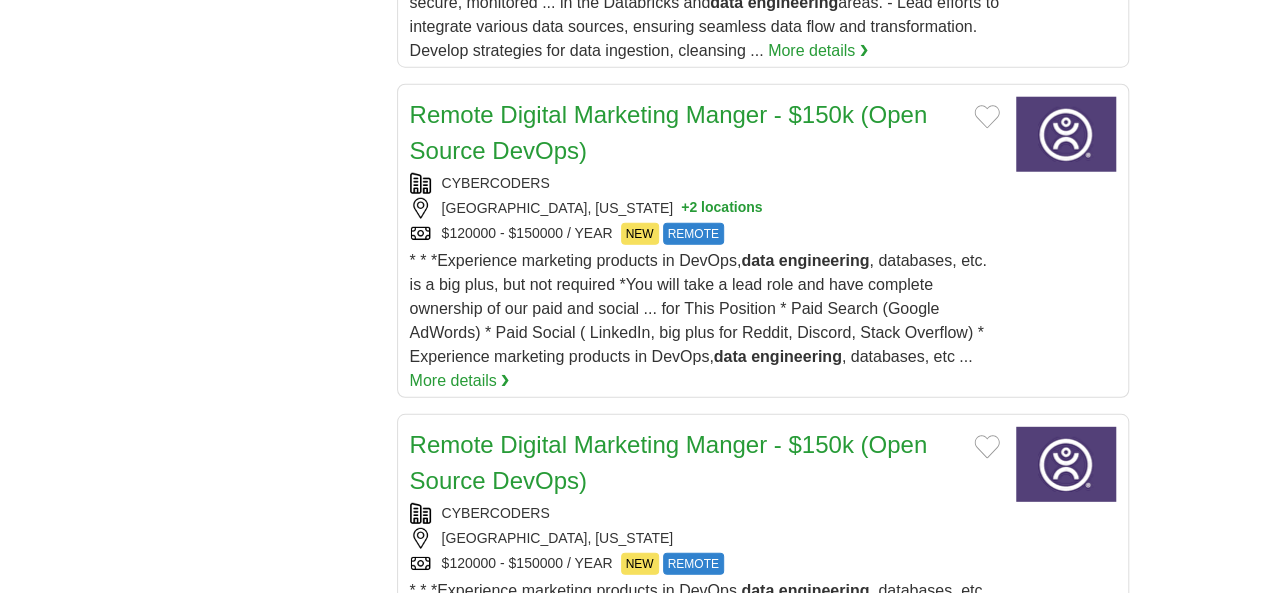 click on "7" at bounding box center [850, 1000] 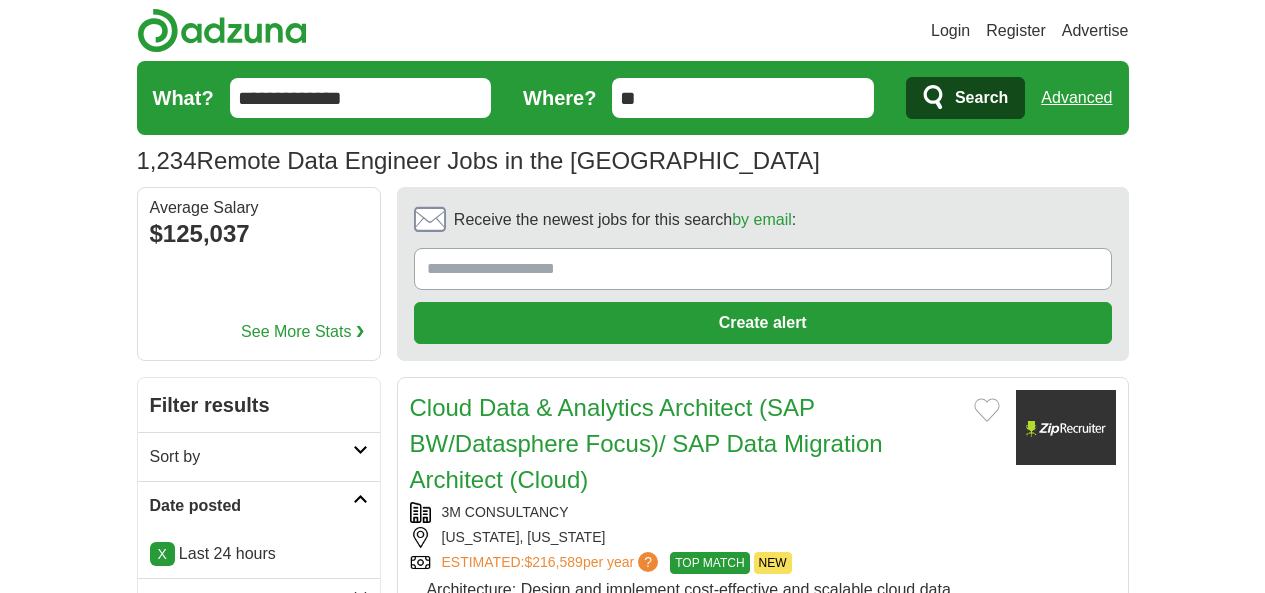 scroll, scrollTop: 0, scrollLeft: 0, axis: both 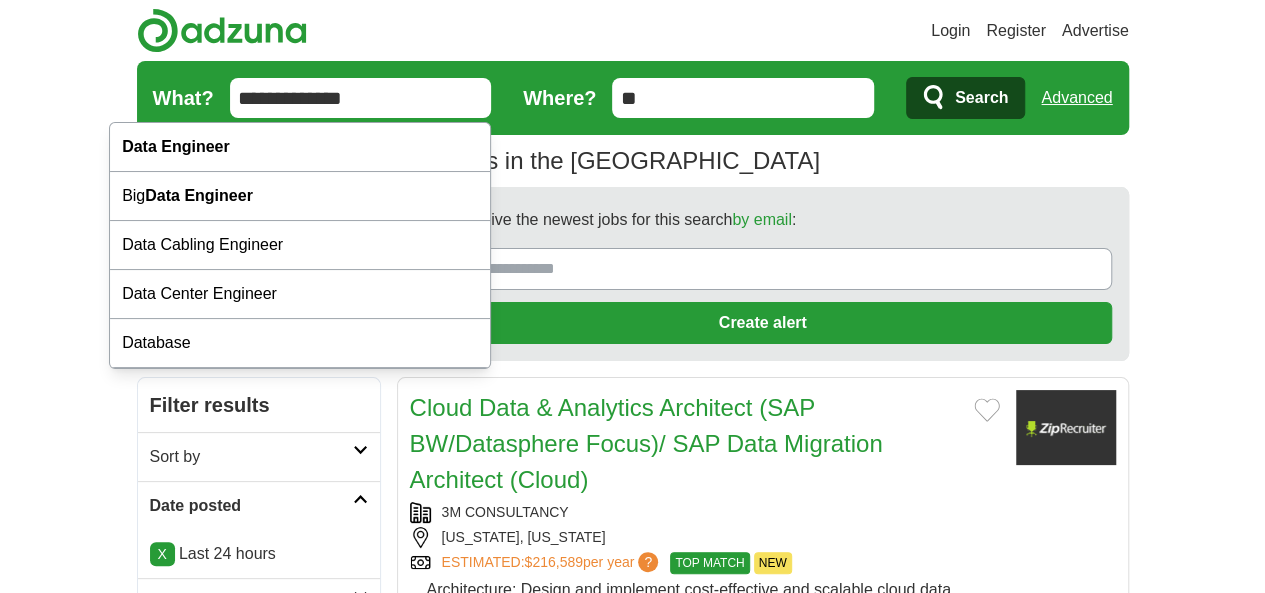 drag, startPoint x: 262, startPoint y: 103, endPoint x: 158, endPoint y: 95, distance: 104.307236 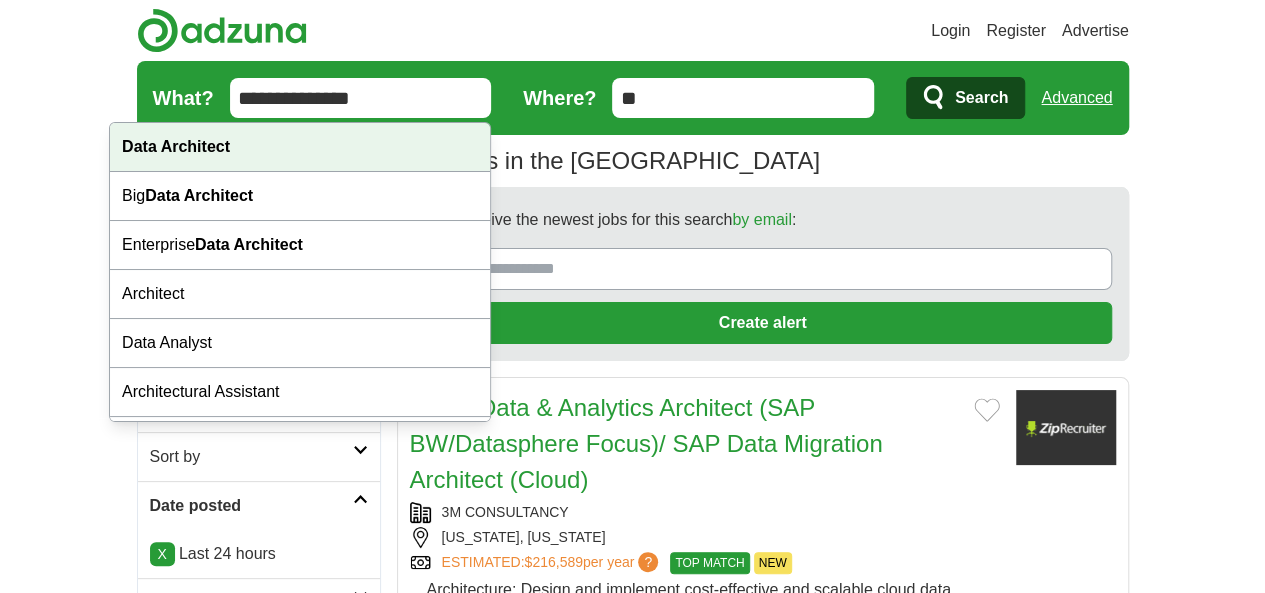 type on "**********" 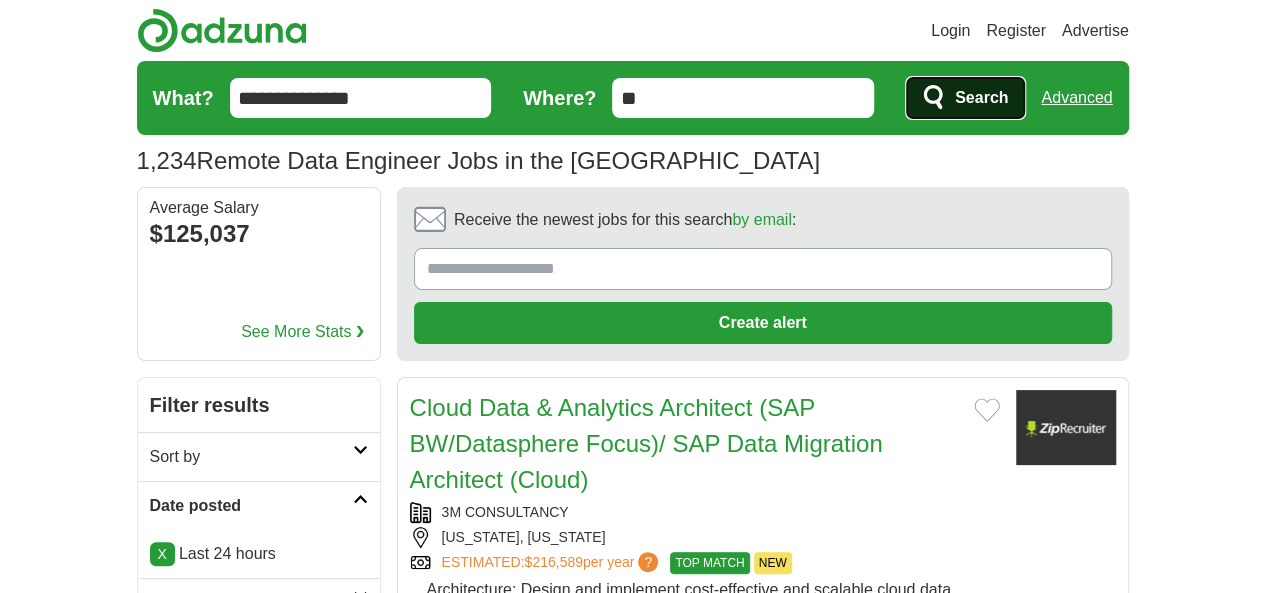 click 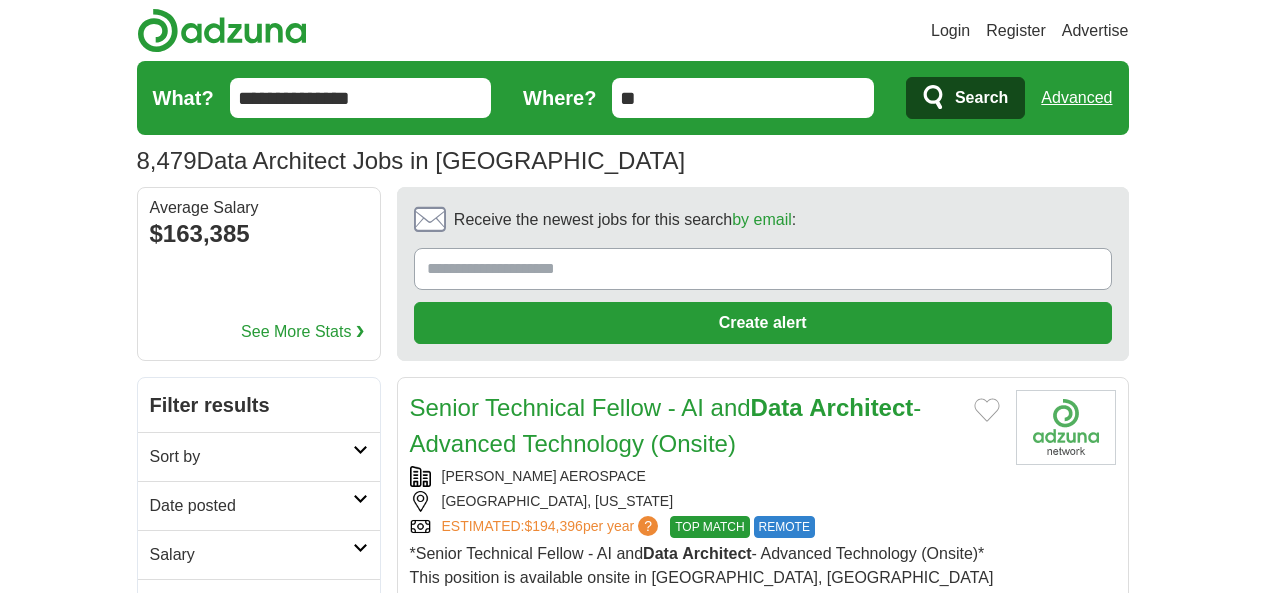 scroll, scrollTop: 0, scrollLeft: 0, axis: both 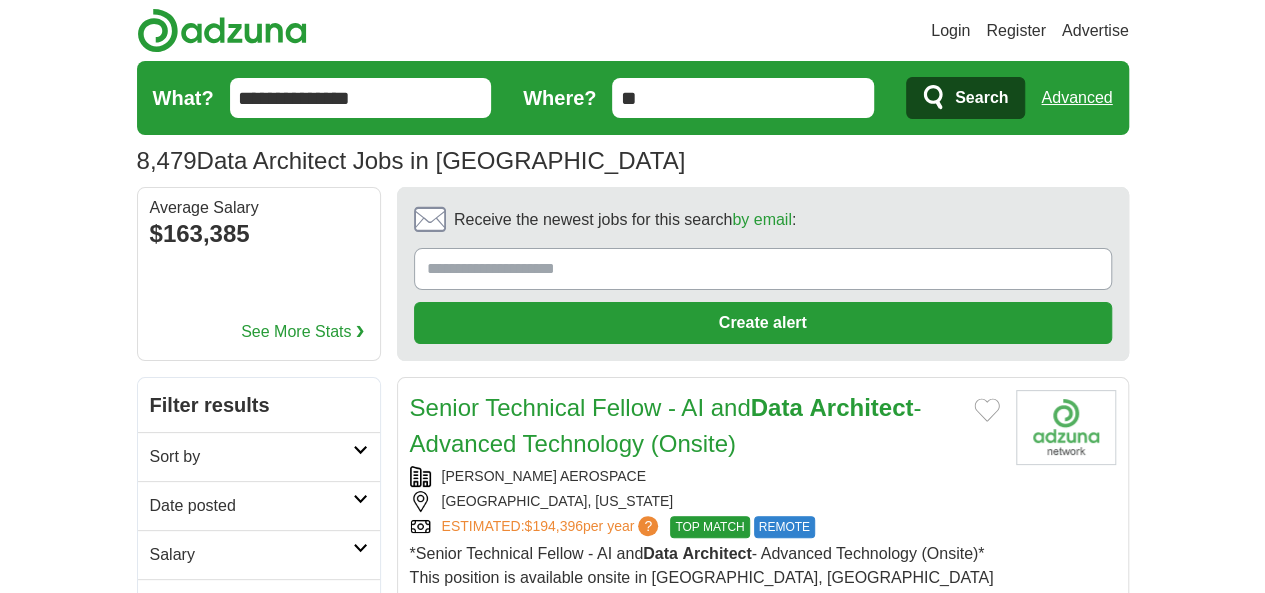 click on "Remote" at bounding box center (251, 604) 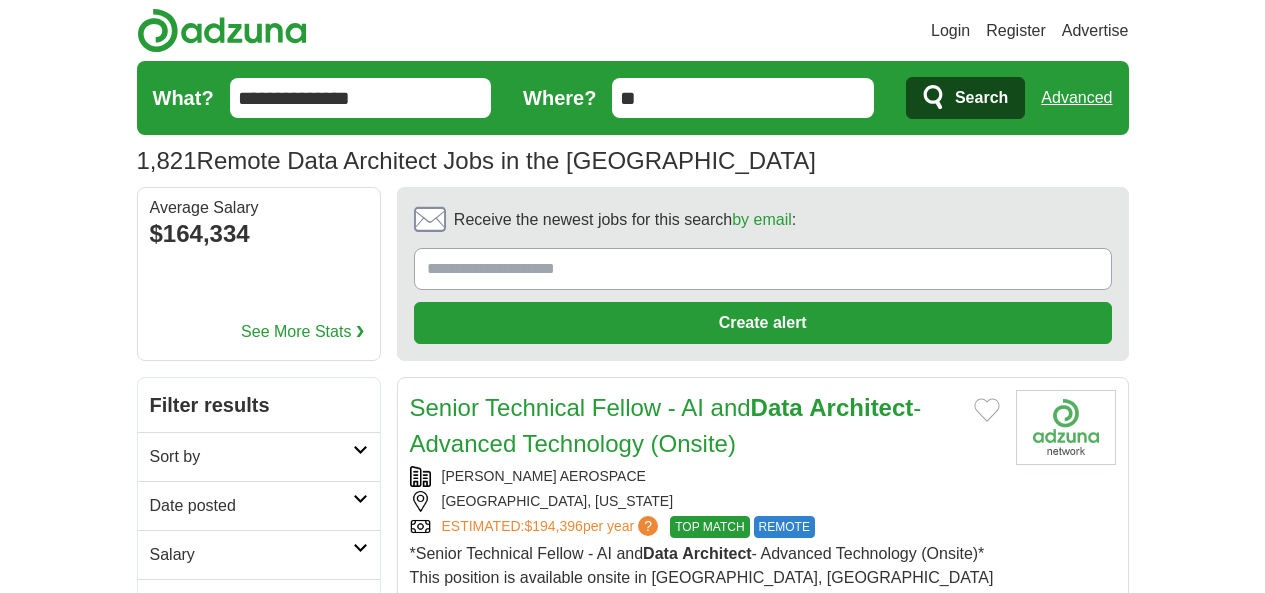 scroll, scrollTop: 0, scrollLeft: 0, axis: both 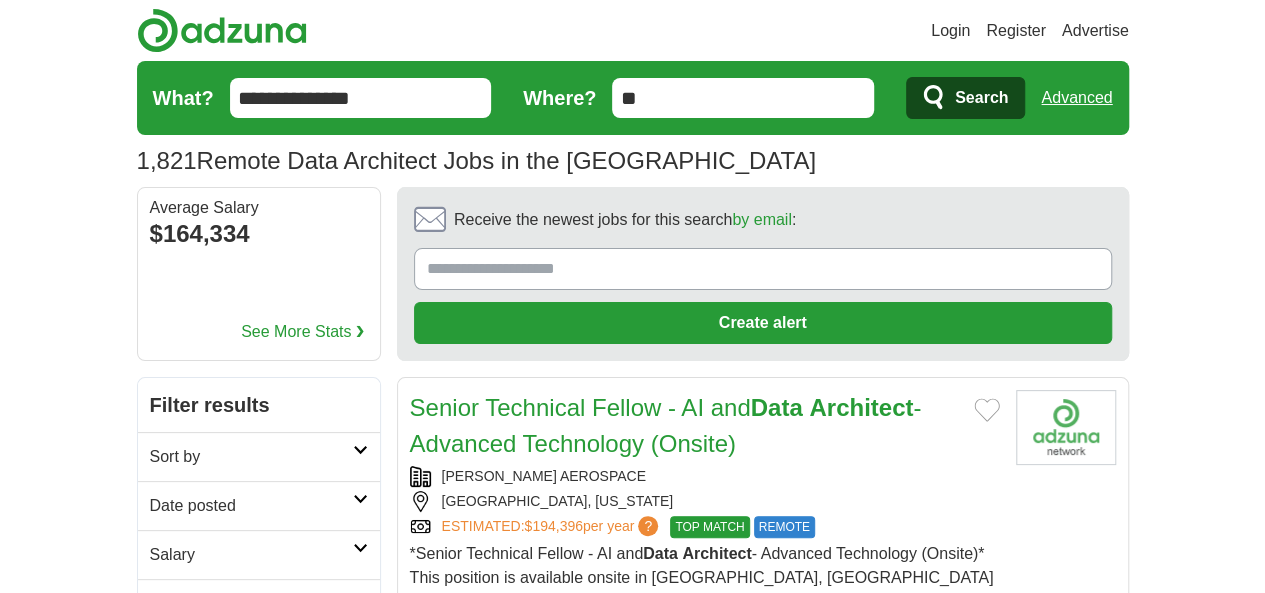 click on "Date posted" at bounding box center (251, 506) 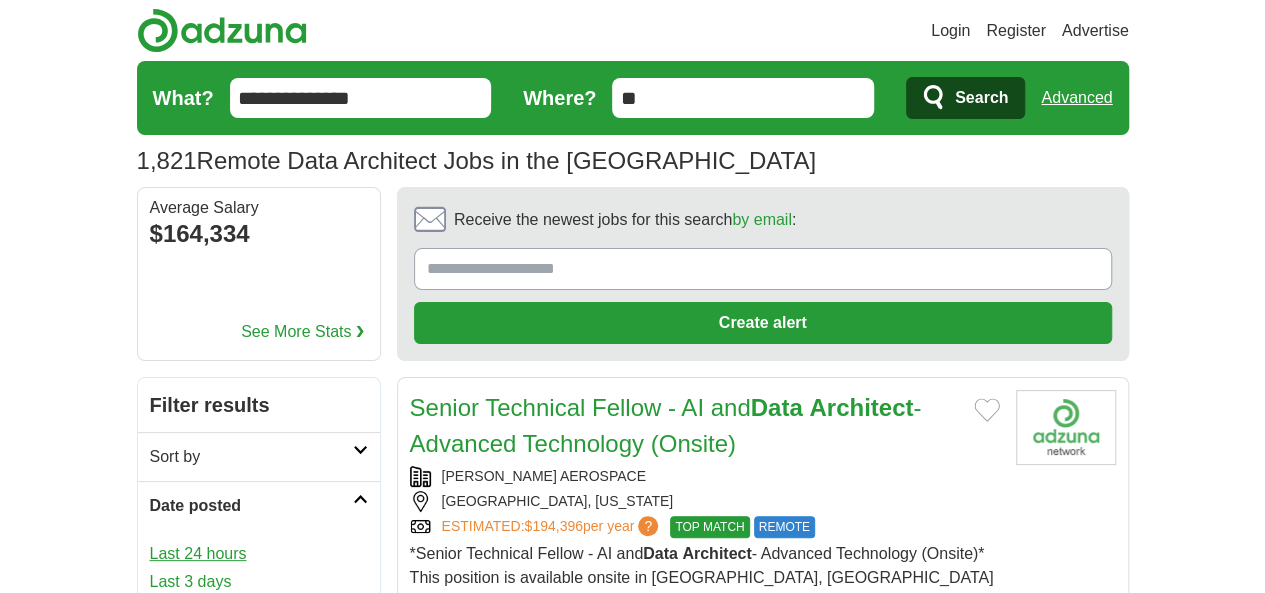 click on "Last 24 hours" at bounding box center (259, 554) 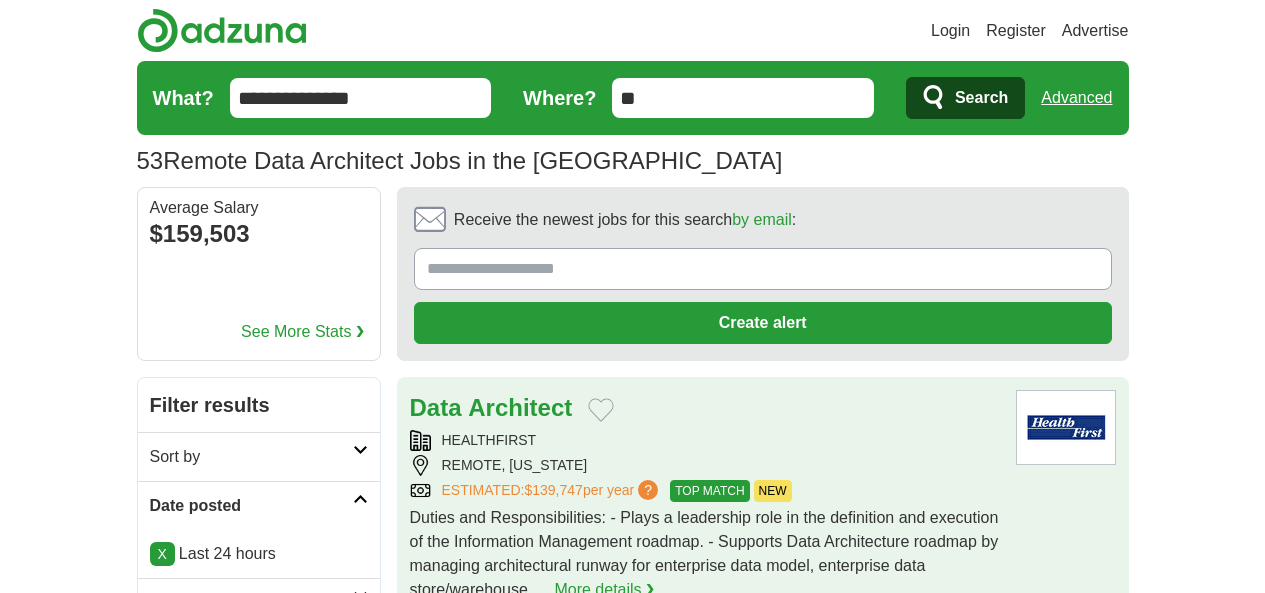 scroll, scrollTop: 0, scrollLeft: 0, axis: both 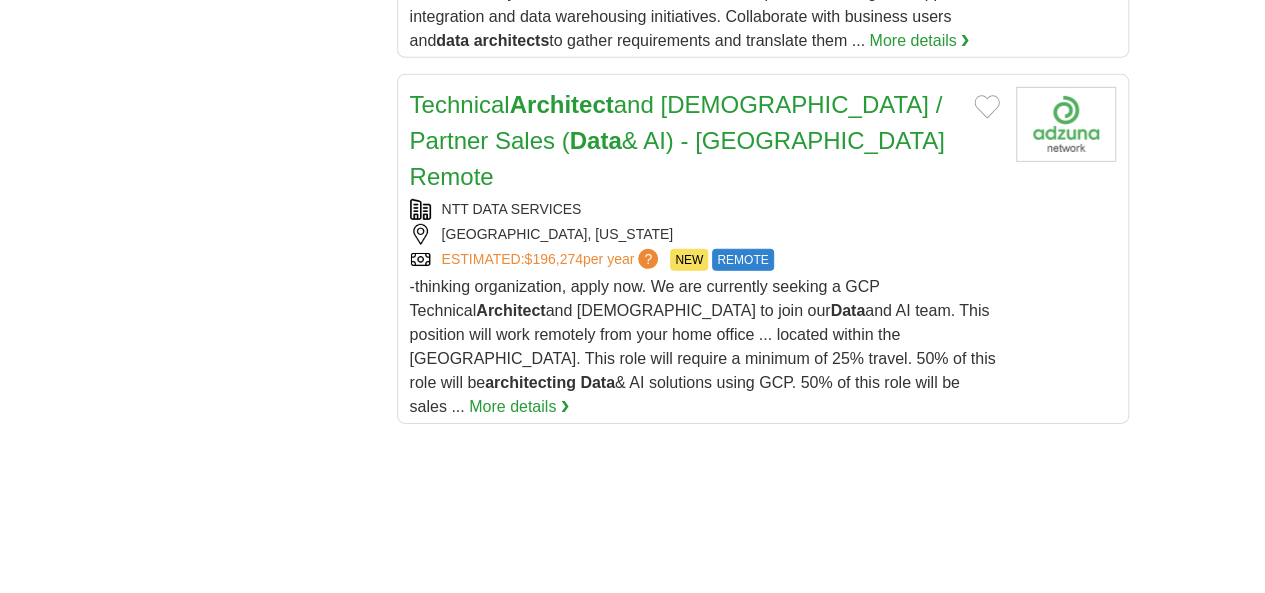 click on "2" at bounding box center [700, 868] 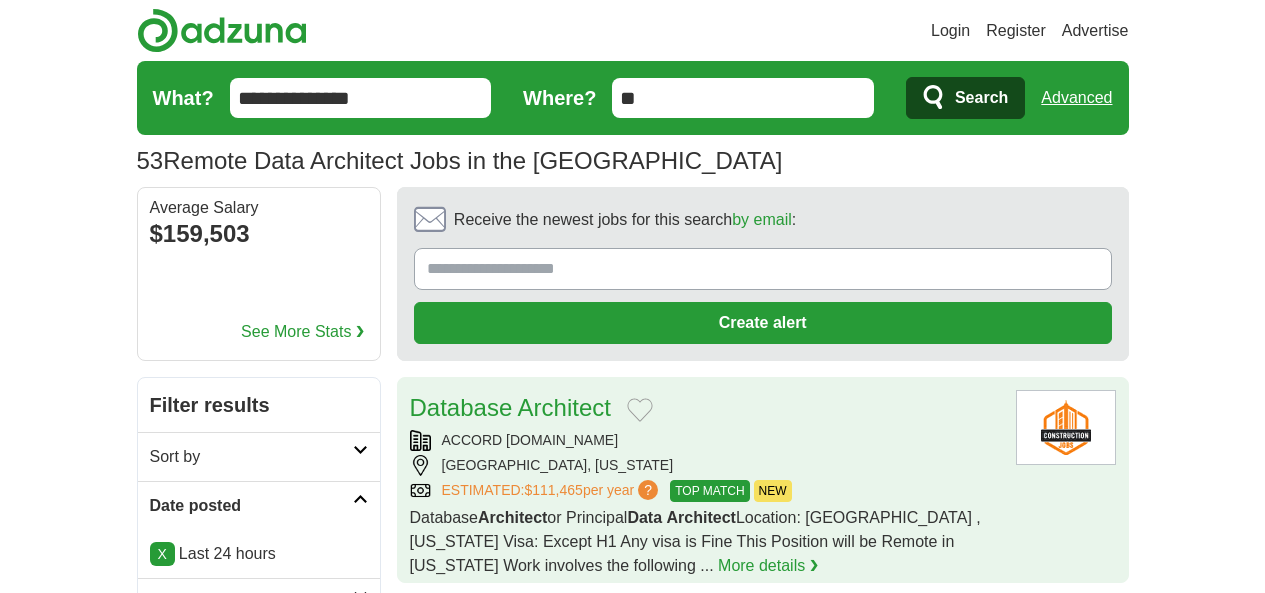 scroll, scrollTop: 0, scrollLeft: 0, axis: both 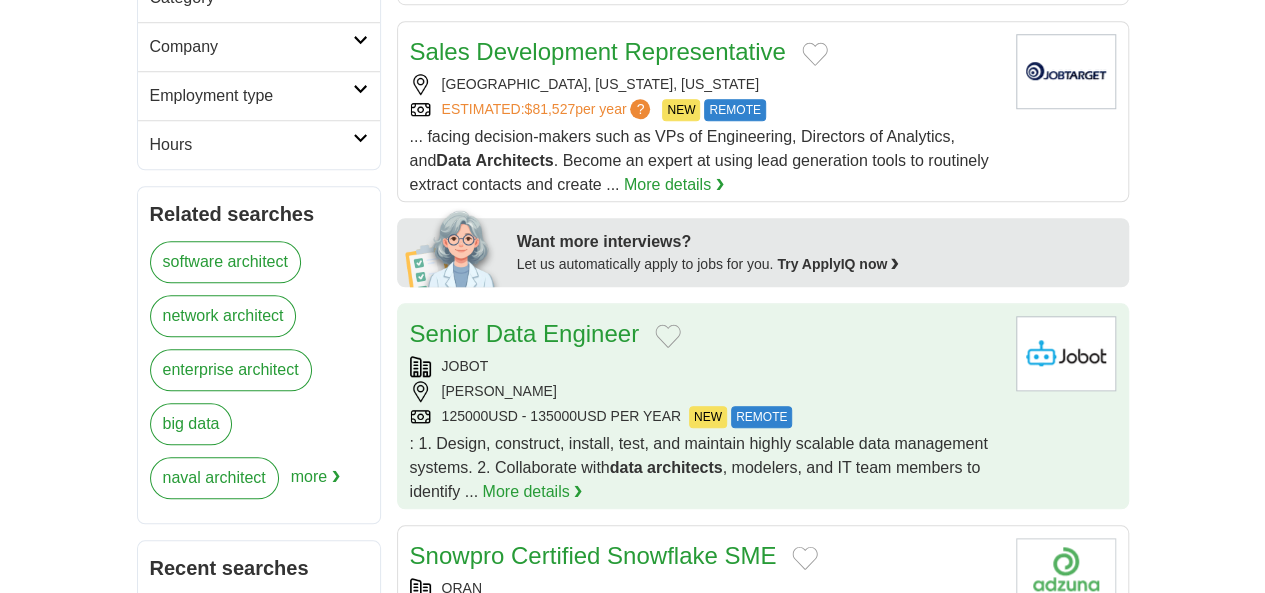 click on "JOBOT" at bounding box center [705, 366] 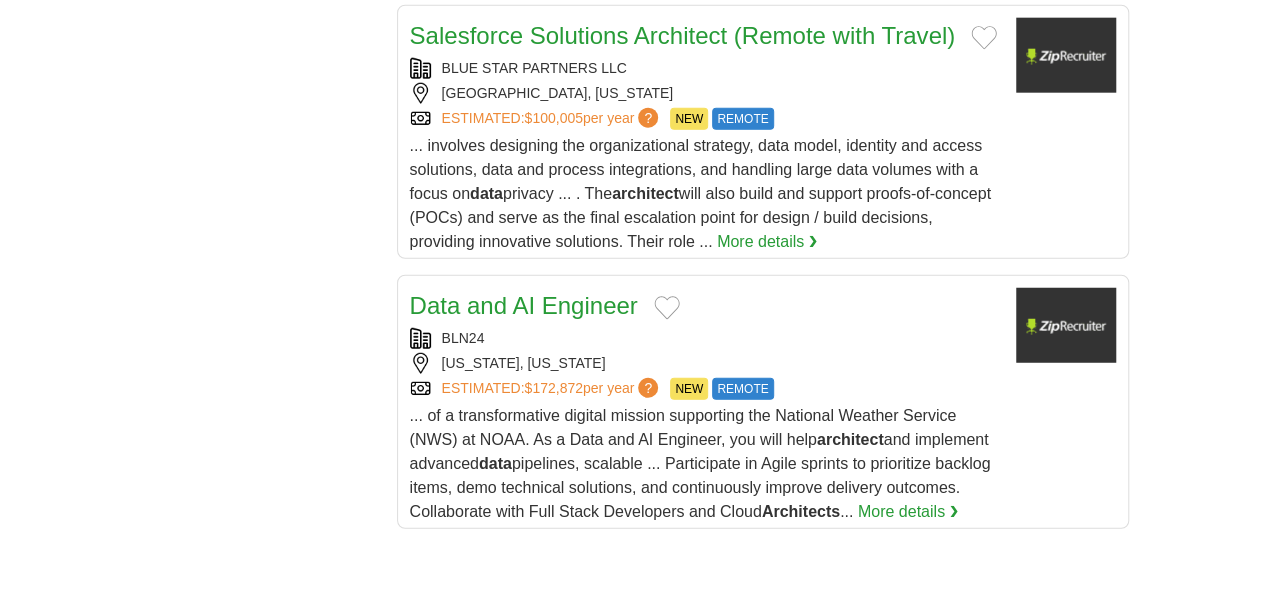 scroll, scrollTop: 2700, scrollLeft: 0, axis: vertical 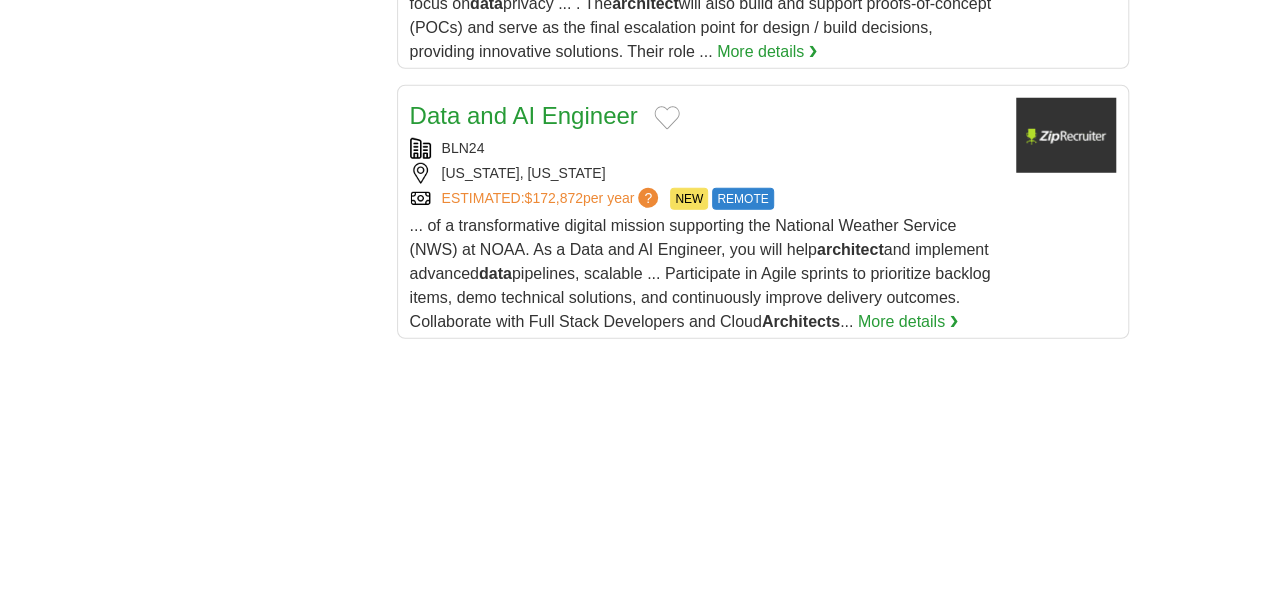 click on "3" at bounding box center [801, 841] 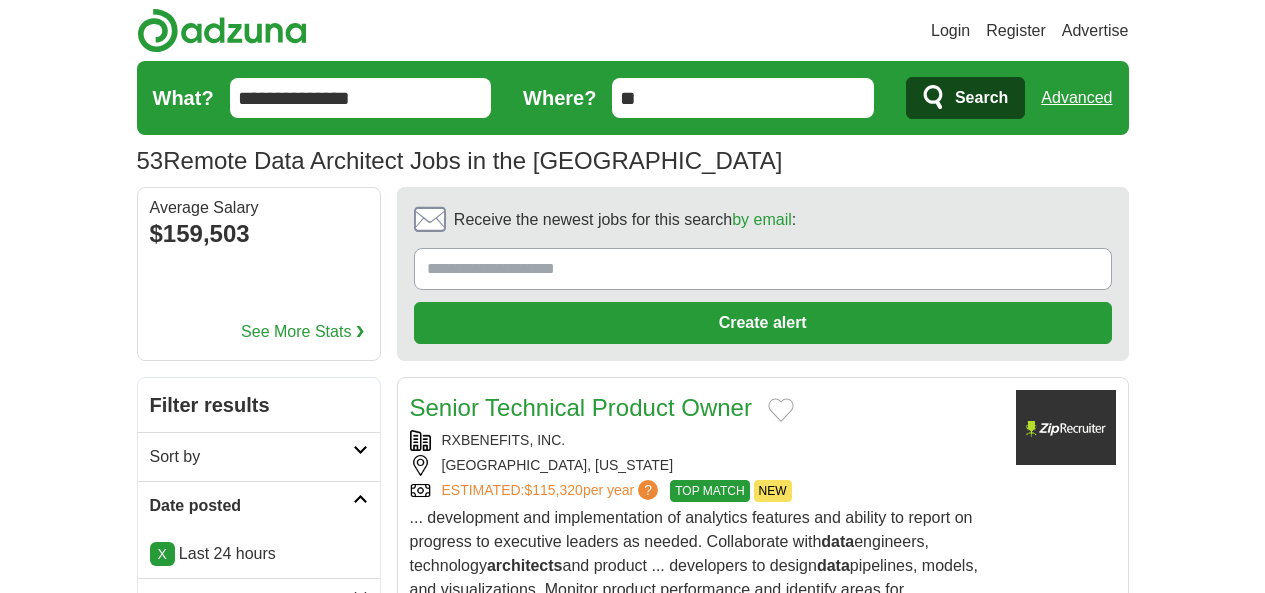 scroll, scrollTop: 0, scrollLeft: 0, axis: both 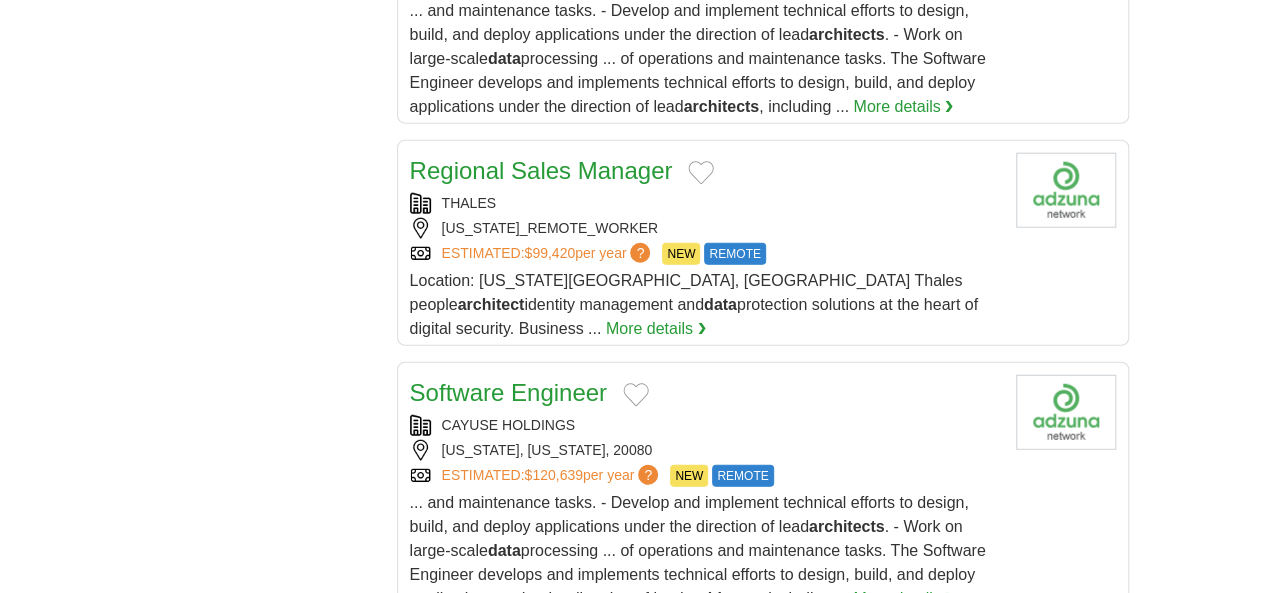 click on "4" at bounding box center (848, 1068) 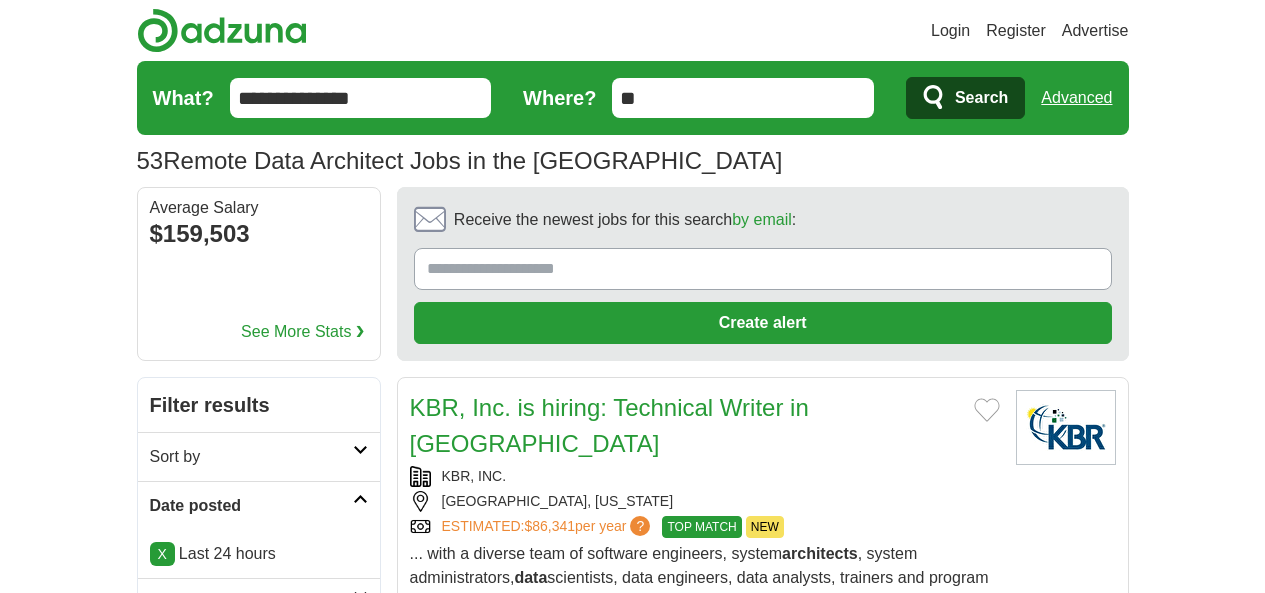 scroll, scrollTop: 0, scrollLeft: 0, axis: both 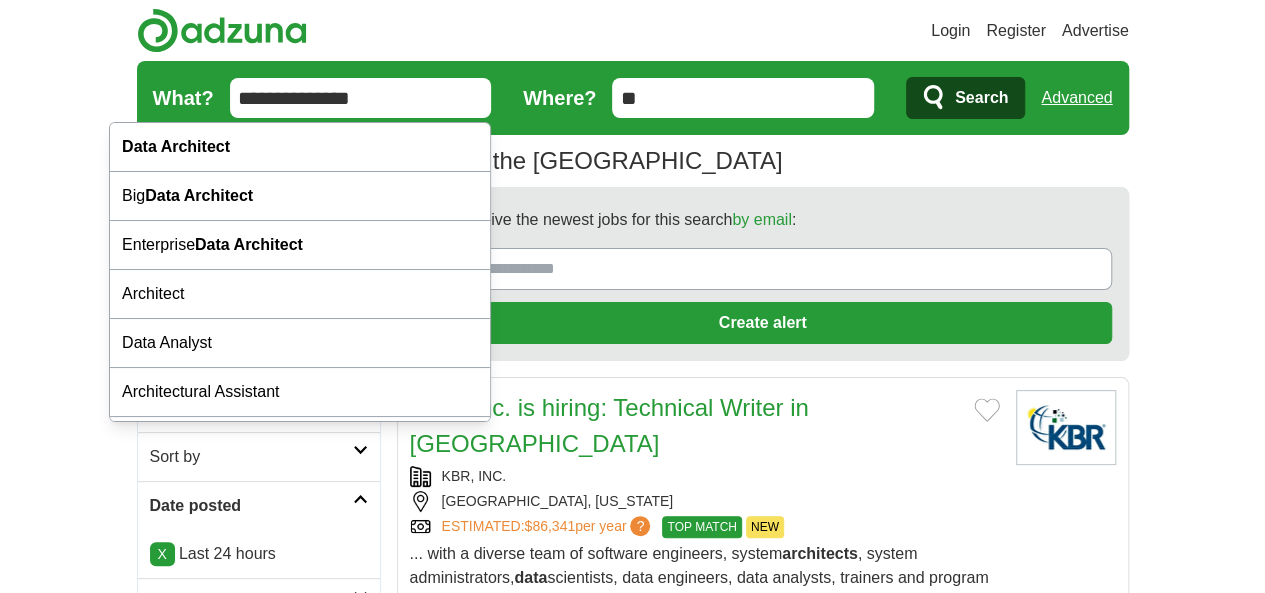 drag, startPoint x: 276, startPoint y: 85, endPoint x: 176, endPoint y: 93, distance: 100.31949 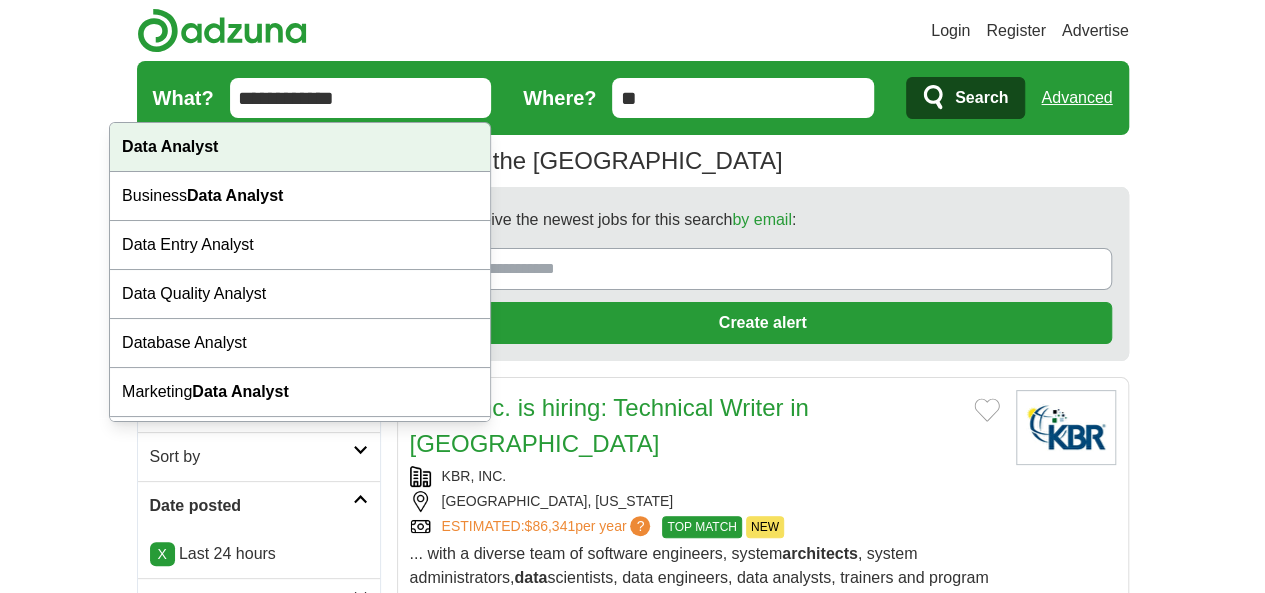 type on "**********" 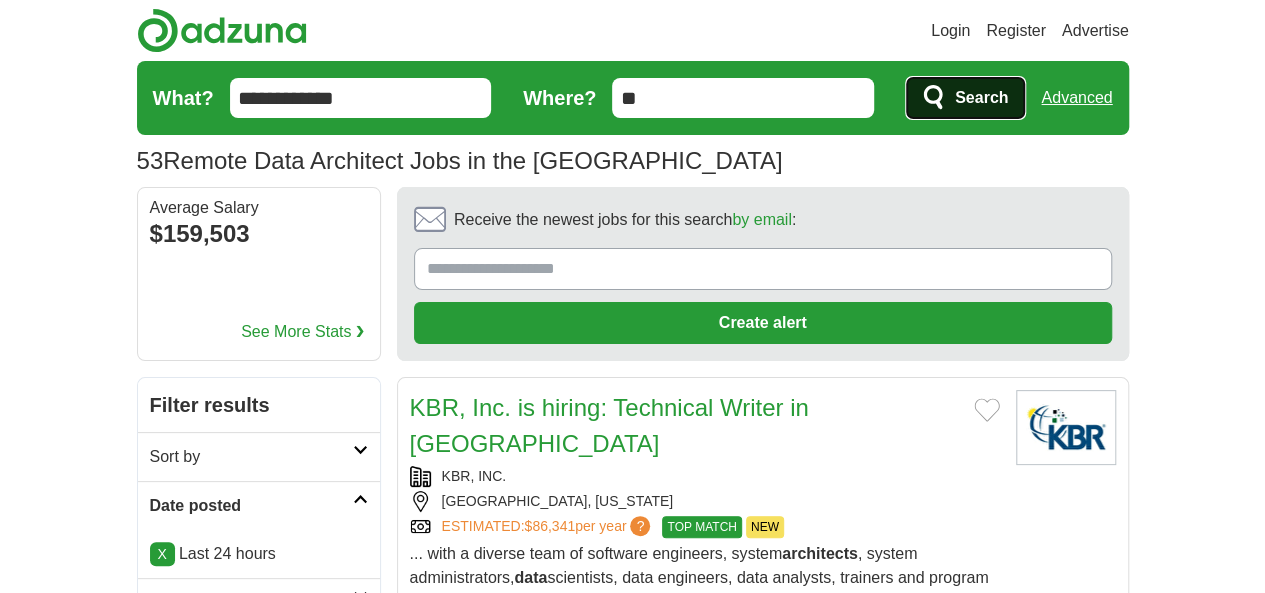 click on "Search" at bounding box center [965, 98] 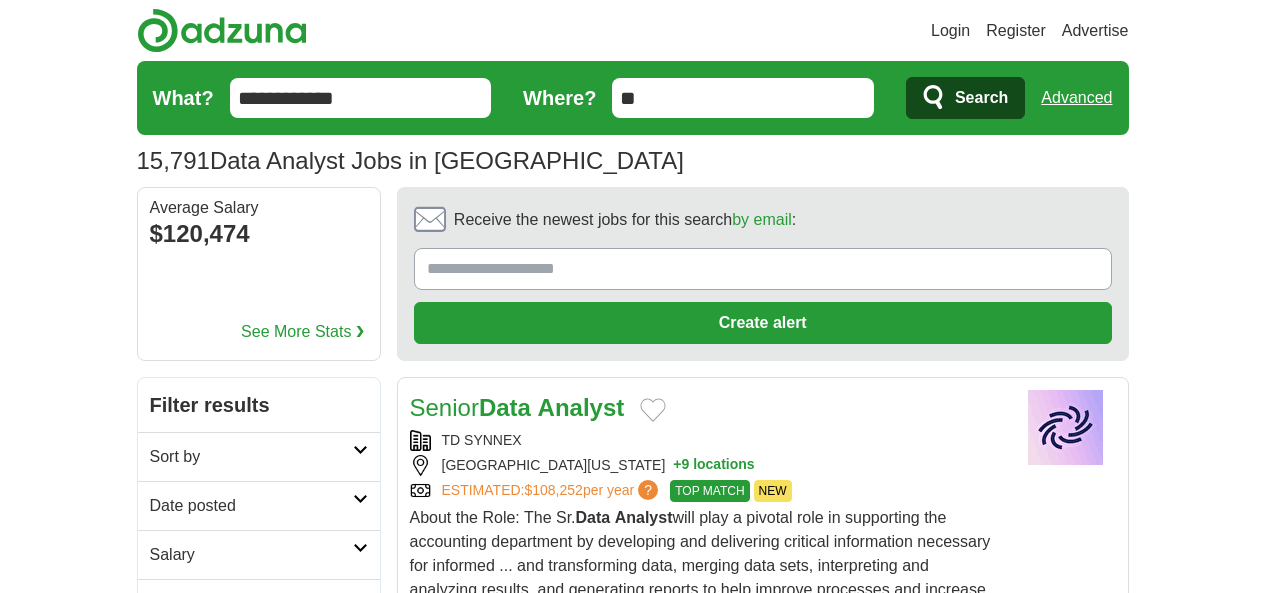 scroll, scrollTop: 0, scrollLeft: 0, axis: both 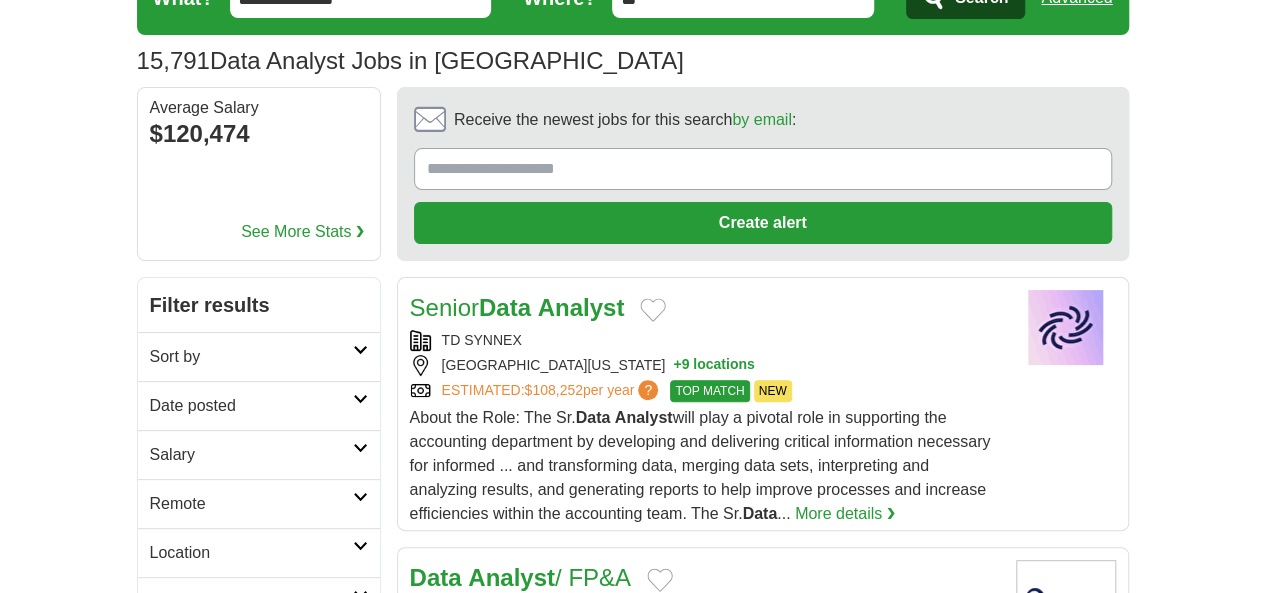 click on "Remote" at bounding box center [251, 504] 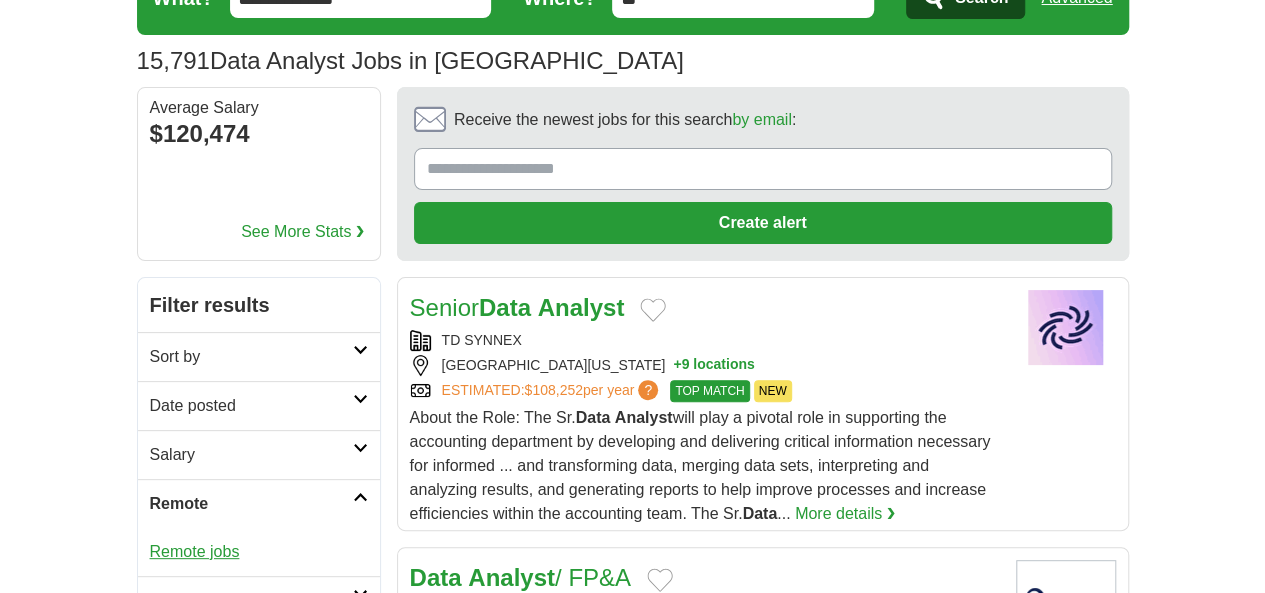 click on "Remote jobs" at bounding box center [195, 551] 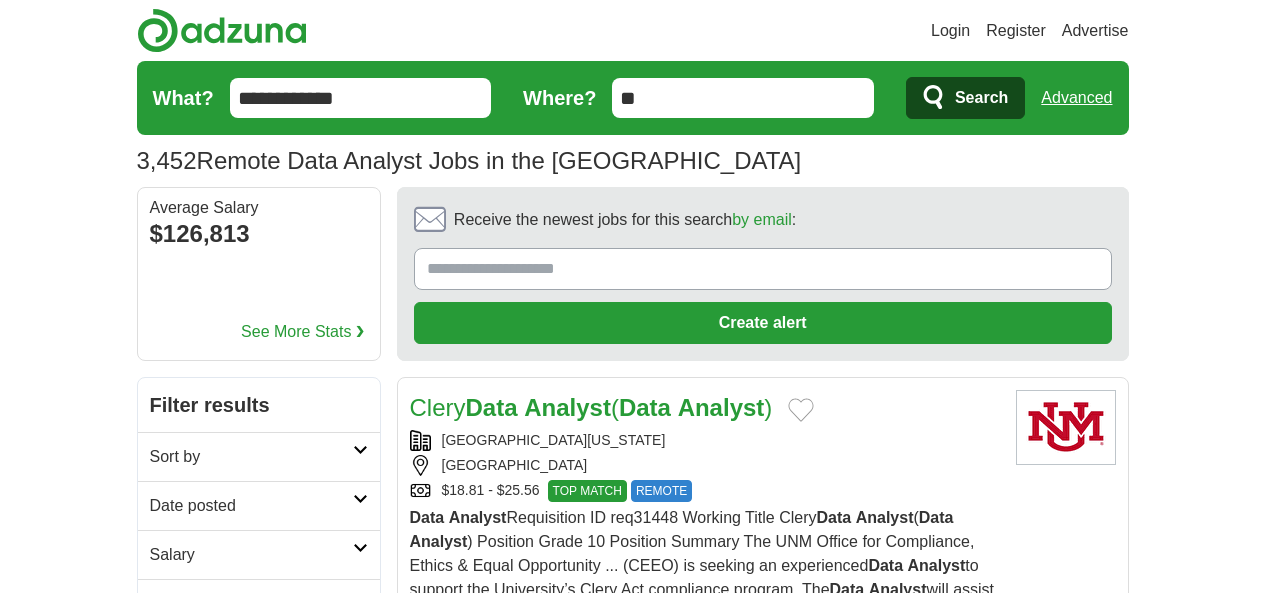 scroll, scrollTop: 0, scrollLeft: 0, axis: both 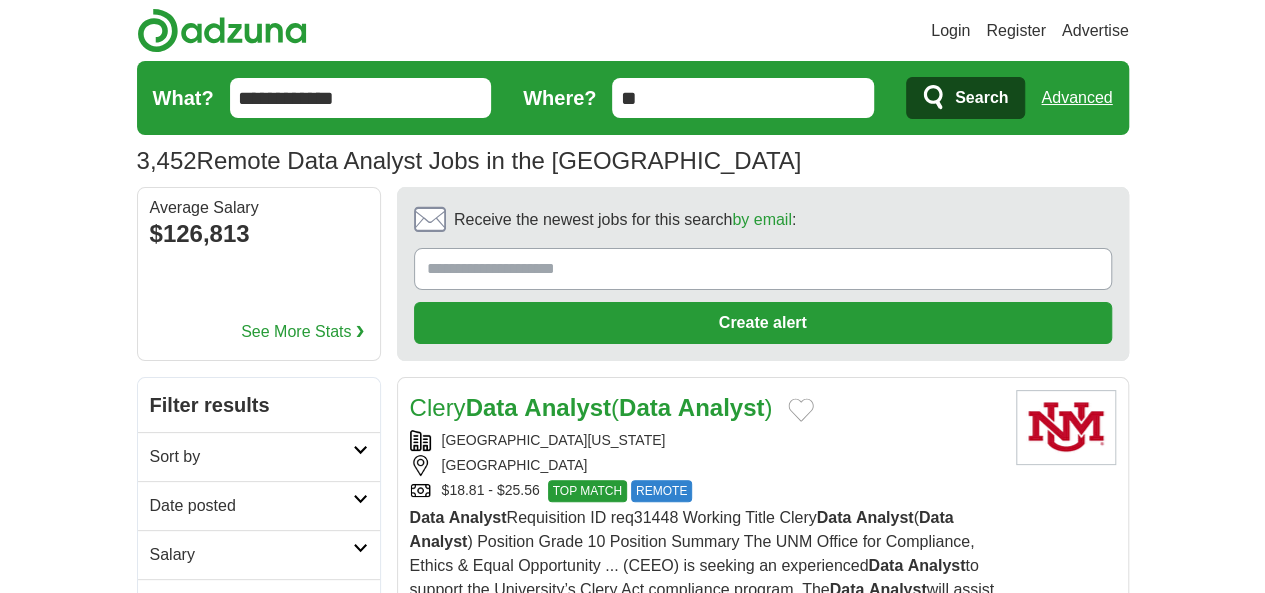 click on "Date posted" at bounding box center (251, 506) 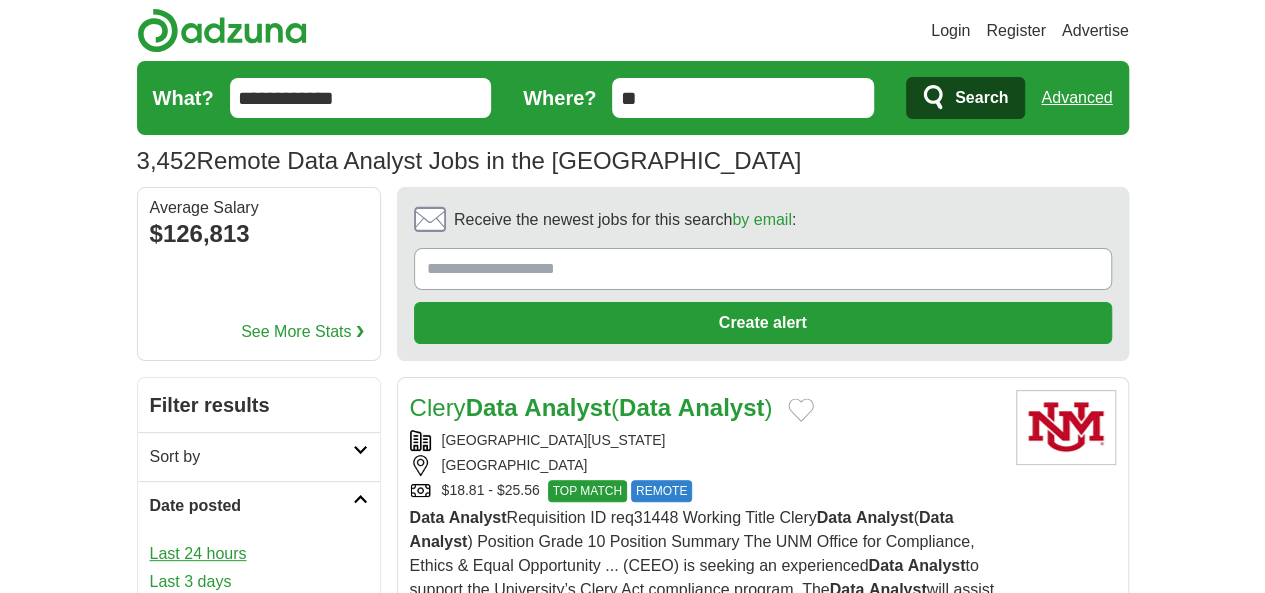 click on "Last 24 hours" at bounding box center [259, 554] 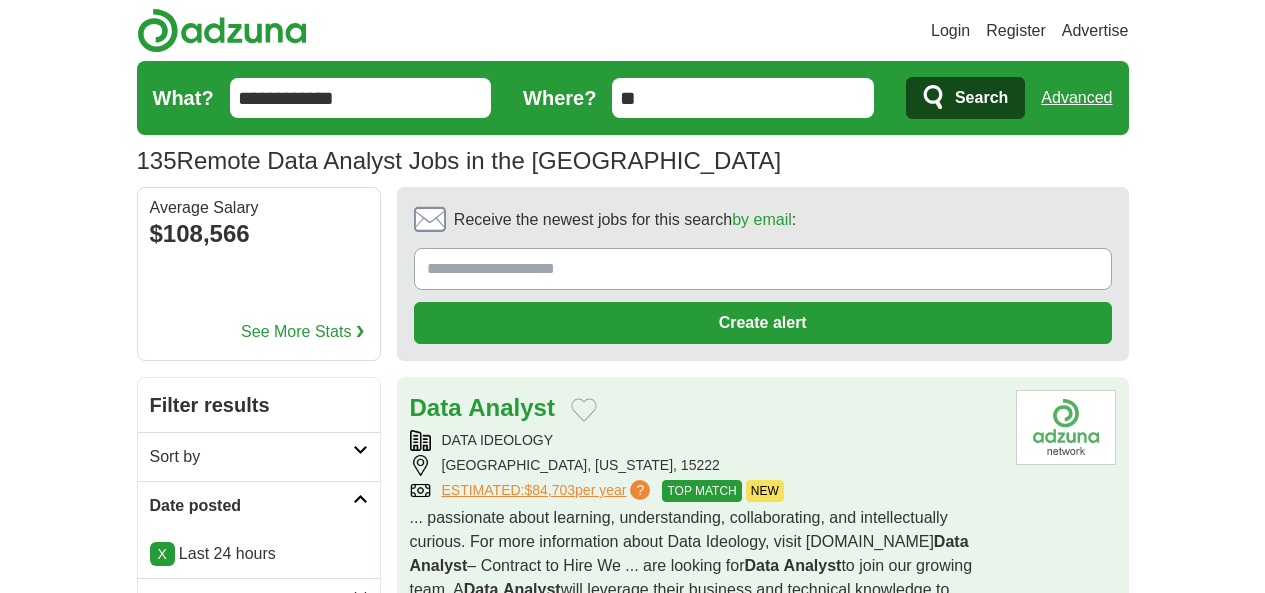 scroll, scrollTop: 0, scrollLeft: 0, axis: both 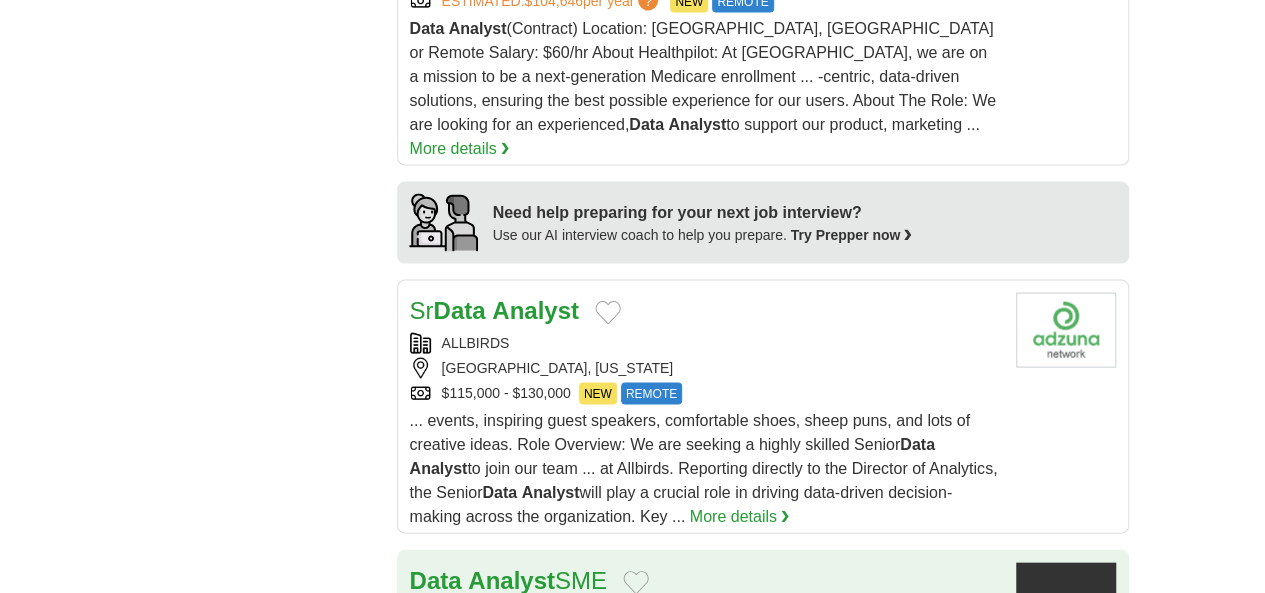 click on "JYG INNOVATIONS" at bounding box center [705, 613] 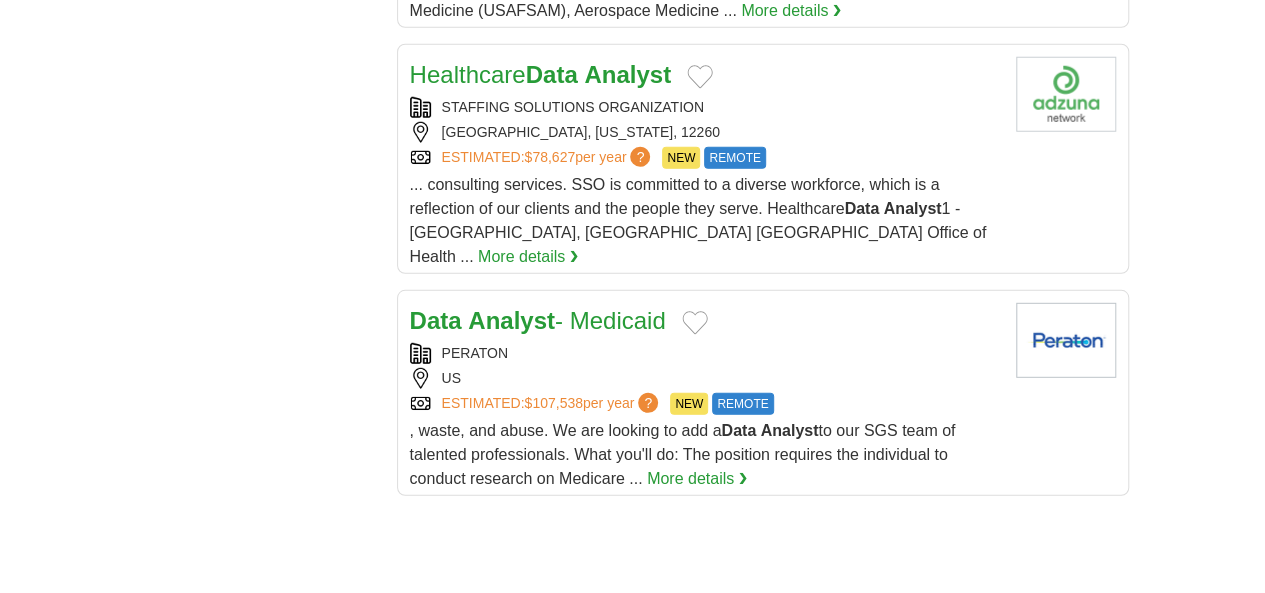 scroll, scrollTop: 2900, scrollLeft: 0, axis: vertical 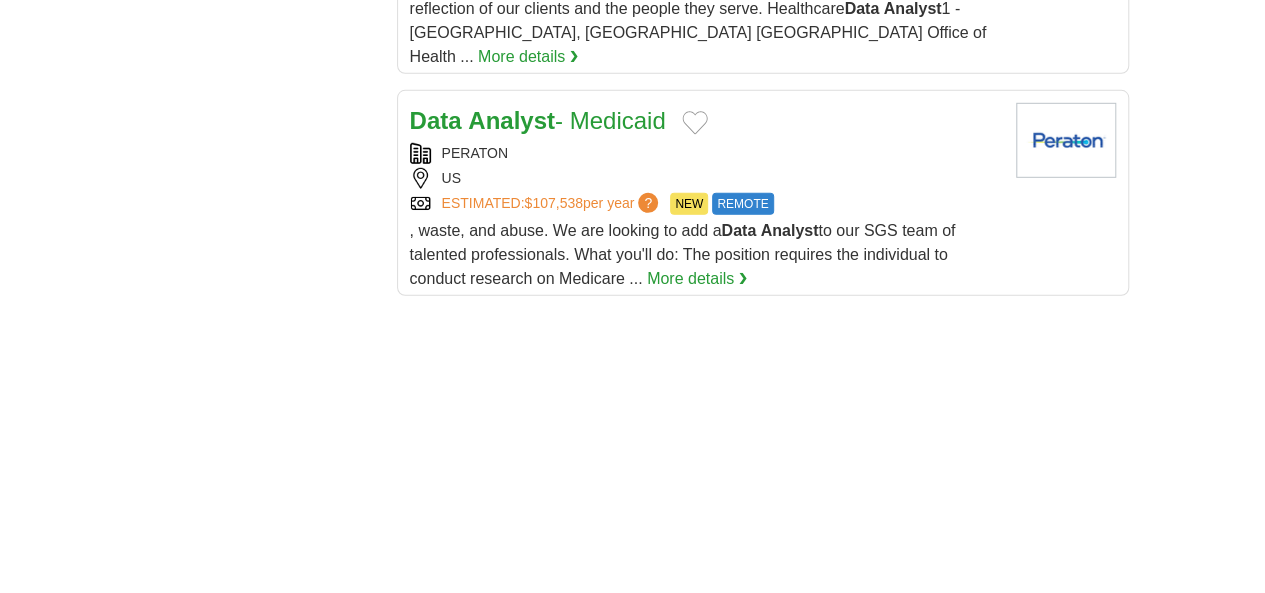 click on "2" at bounding box center (525, 972) 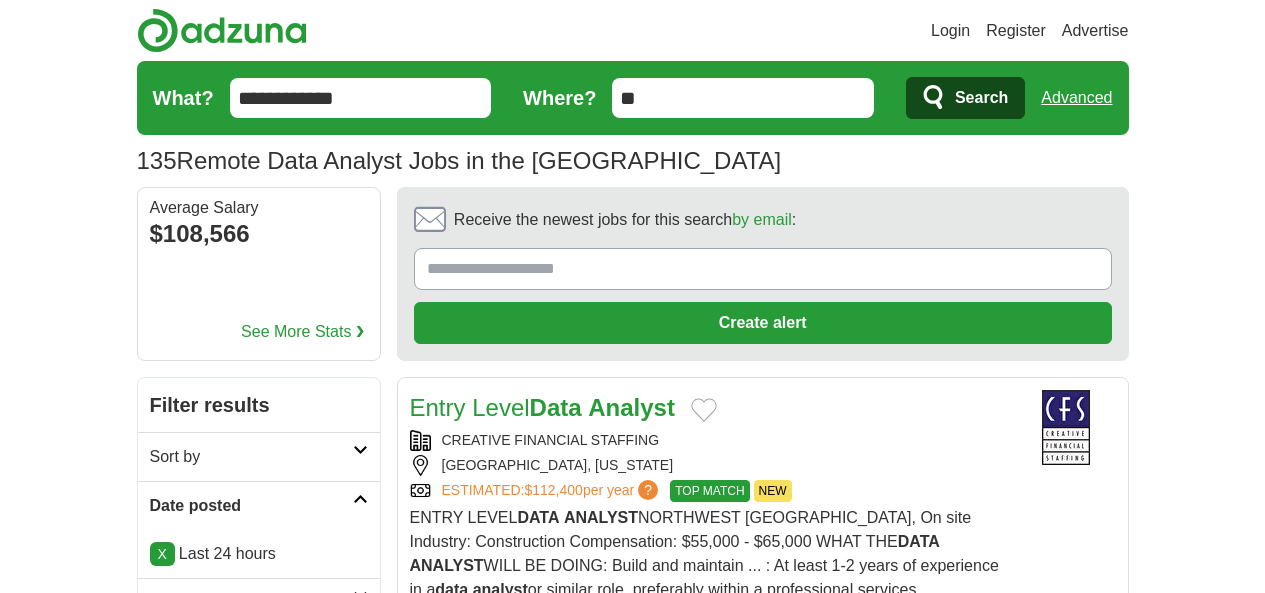 scroll, scrollTop: 0, scrollLeft: 0, axis: both 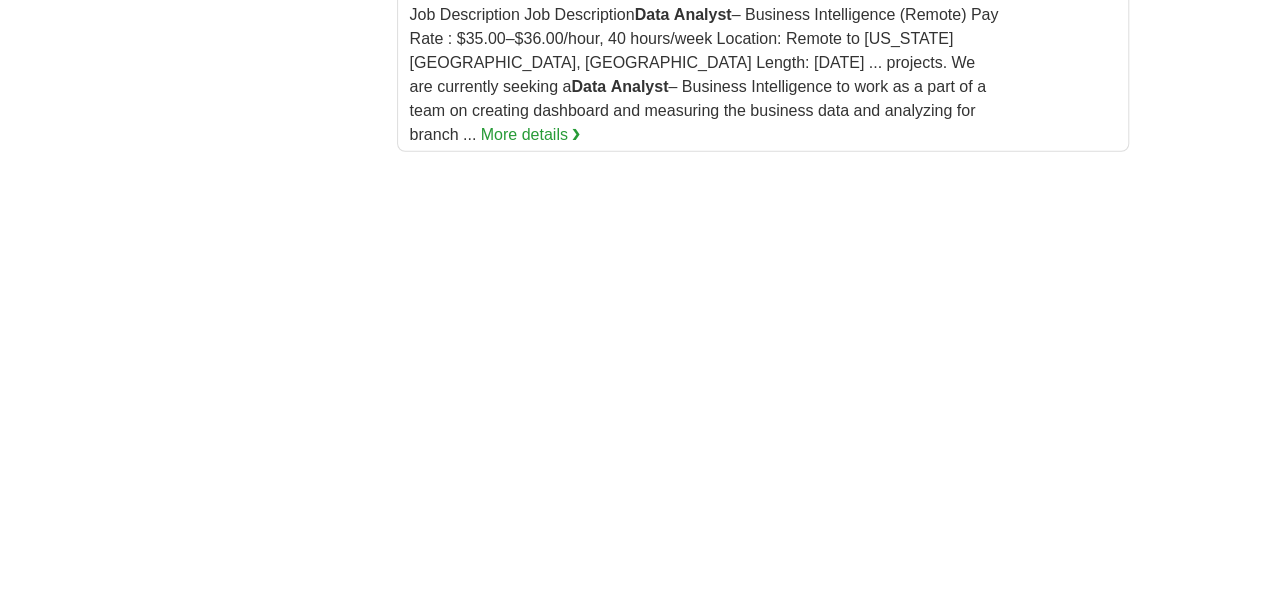 click on "3" at bounding box center [665, 930] 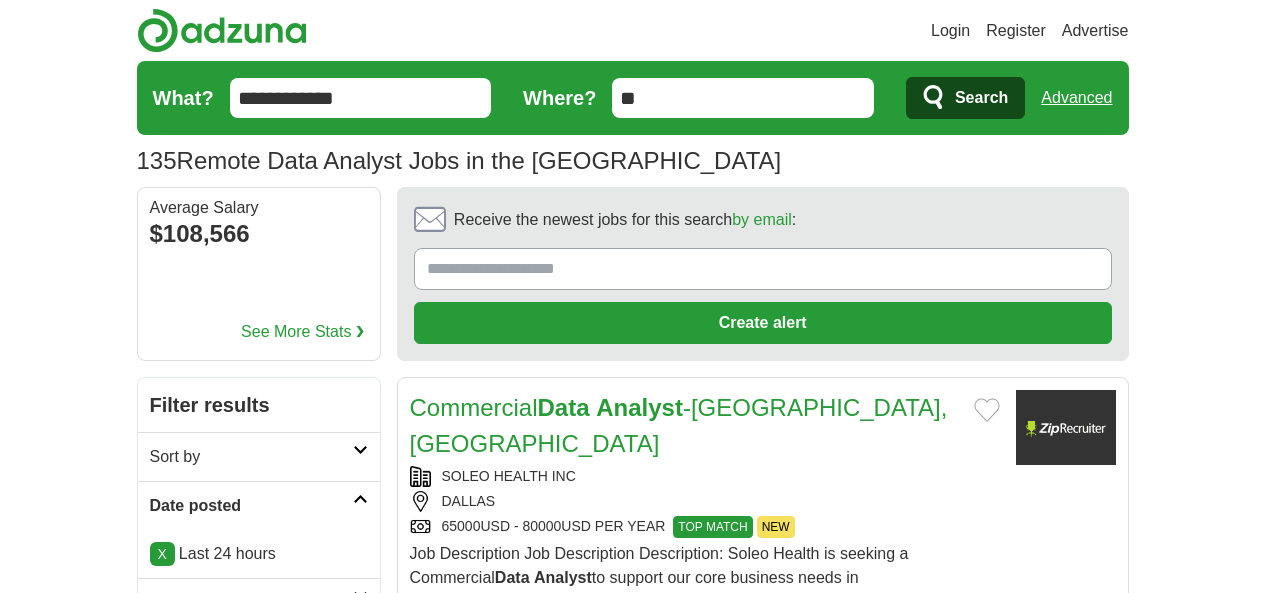 scroll, scrollTop: 0, scrollLeft: 0, axis: both 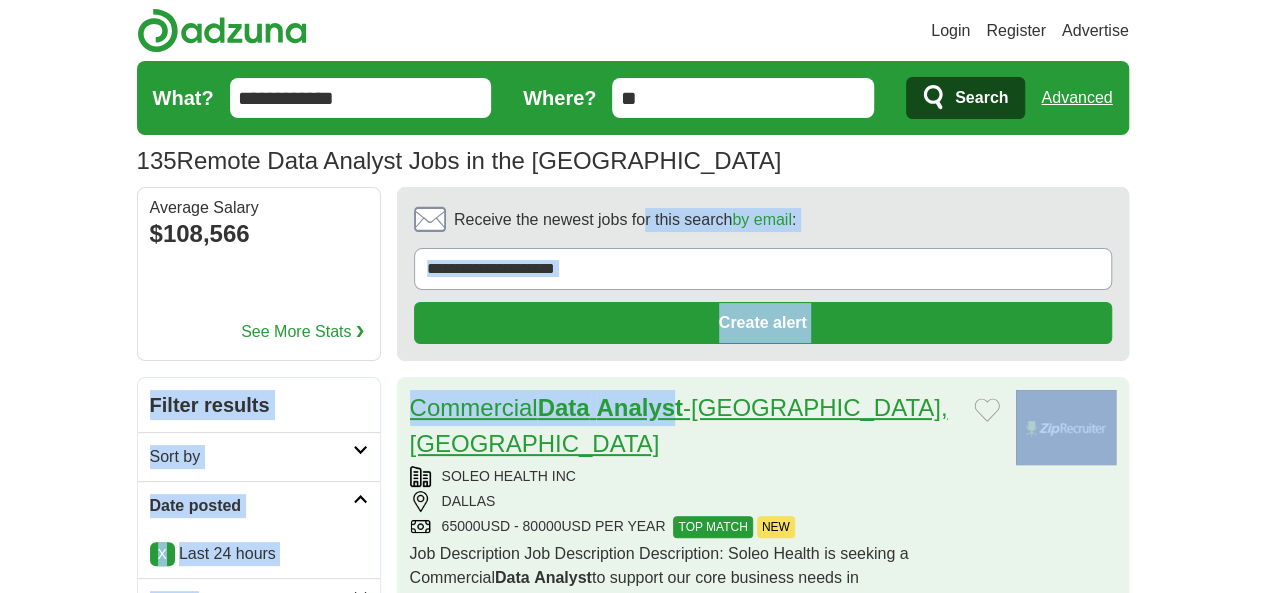 drag, startPoint x: 620, startPoint y: 285, endPoint x: 624, endPoint y: 301, distance: 16.492422 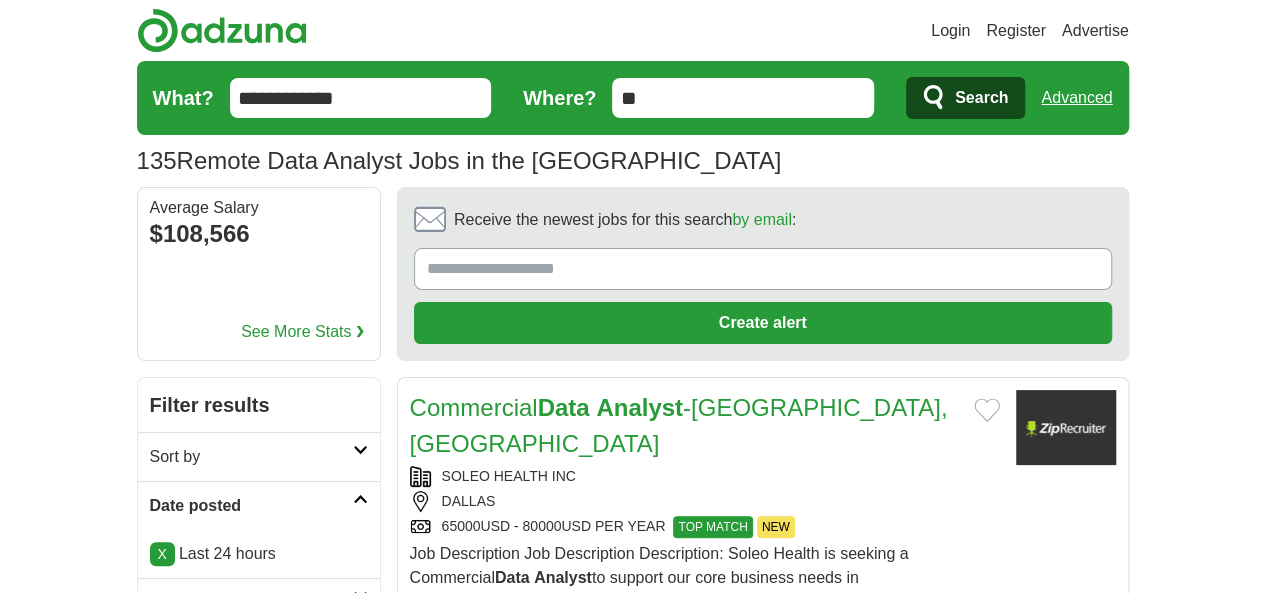 click on "135
Remote Data Analyst Jobs in the [GEOGRAPHIC_DATA]
Average Salary:  $108,566" at bounding box center (633, 161) 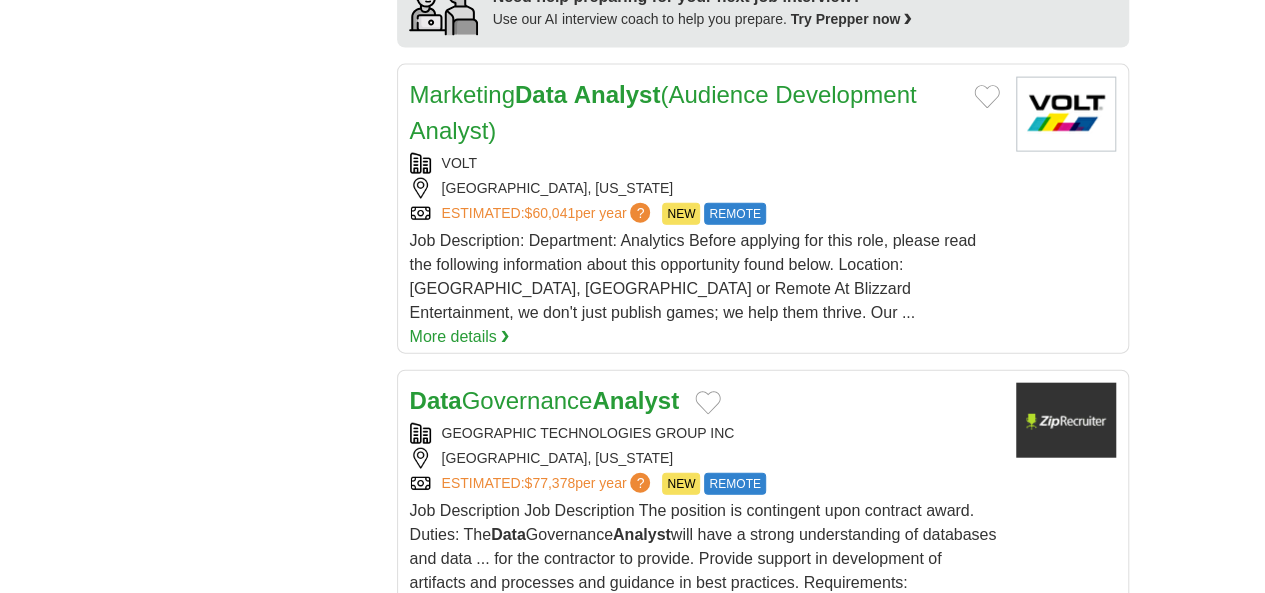 scroll, scrollTop: 2700, scrollLeft: 0, axis: vertical 